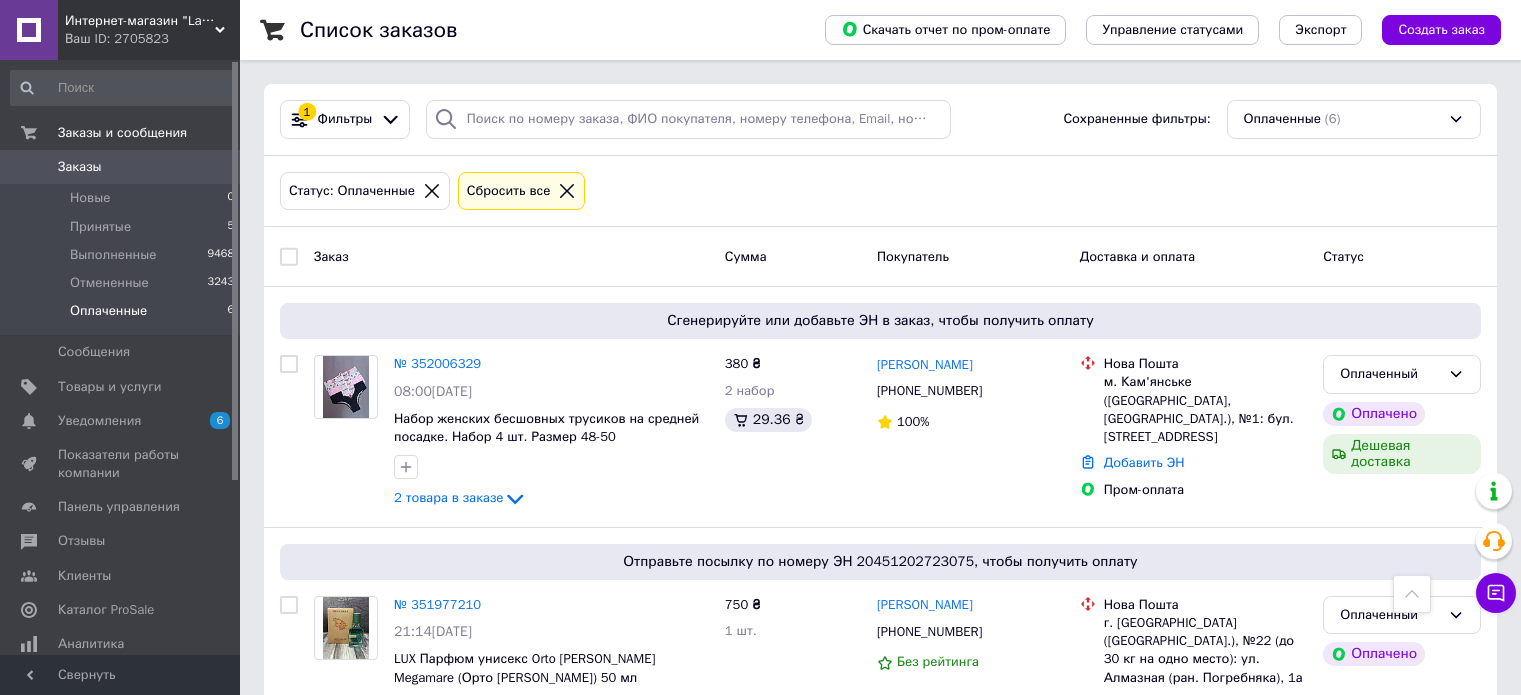 scroll, scrollTop: 914, scrollLeft: 0, axis: vertical 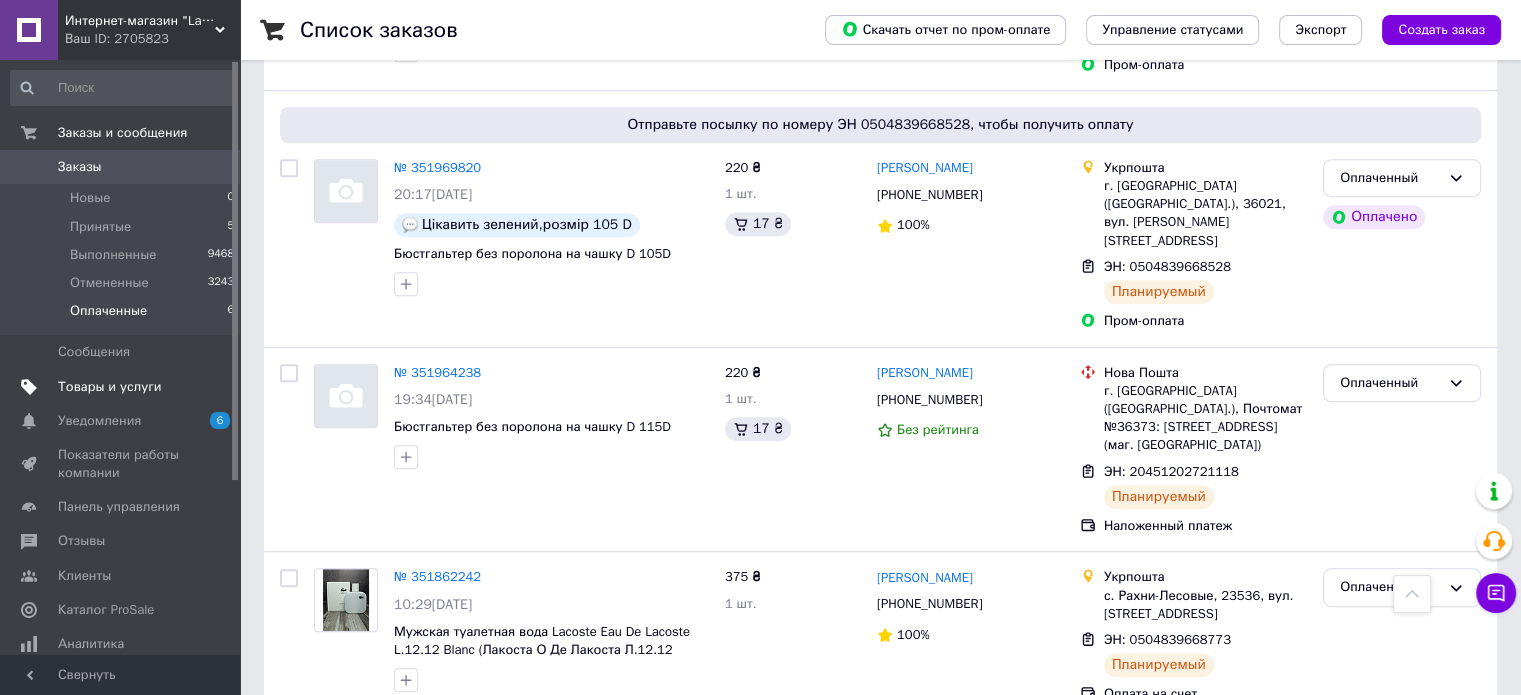 click on "Товары и услуги" at bounding box center (110, 387) 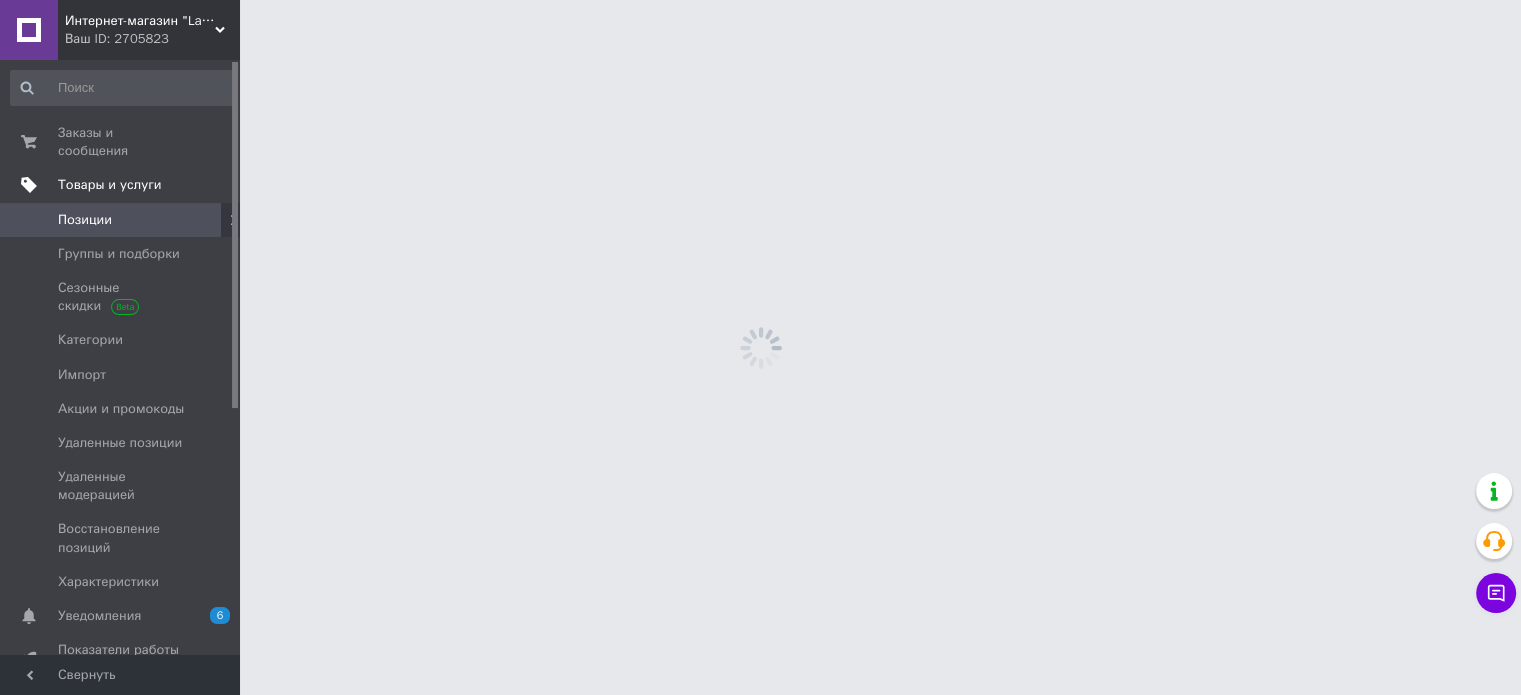 scroll, scrollTop: 0, scrollLeft: 0, axis: both 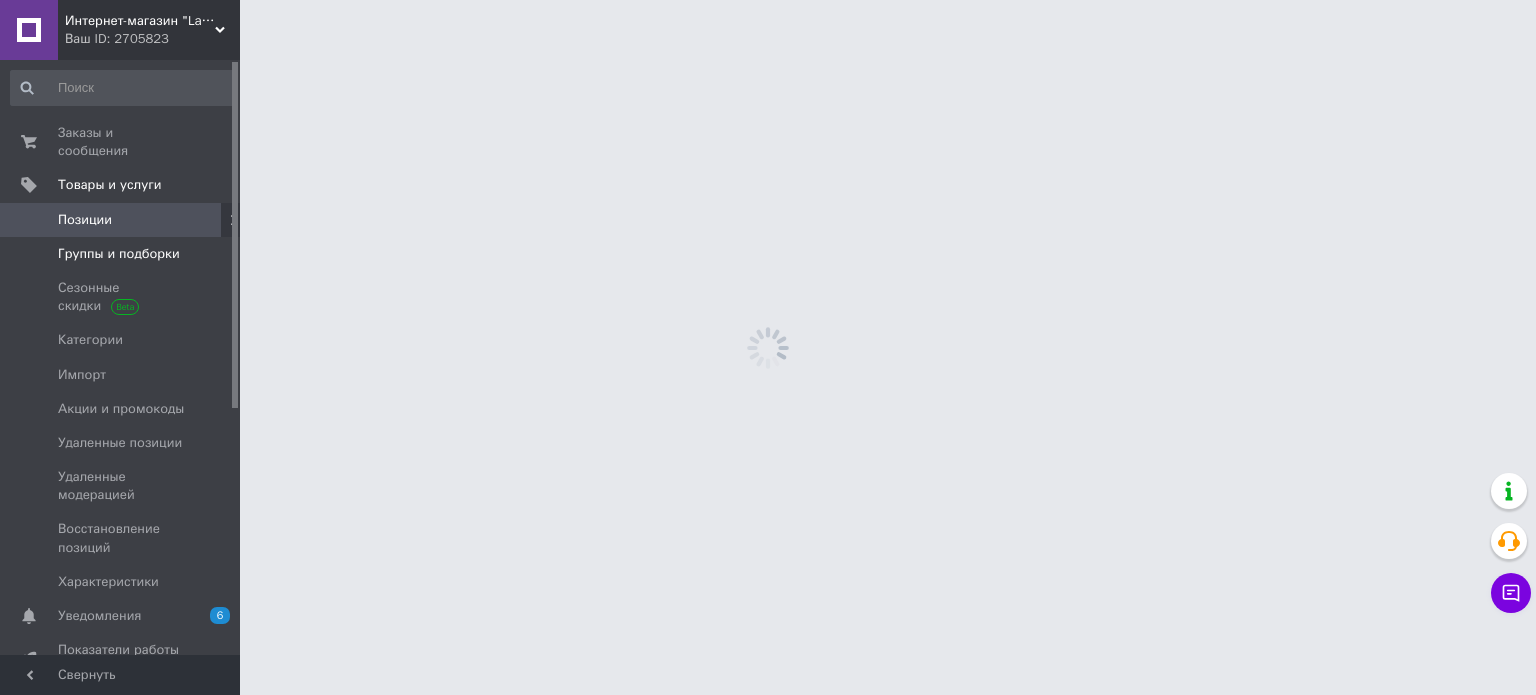 click on "Группы и подборки" at bounding box center (123, 254) 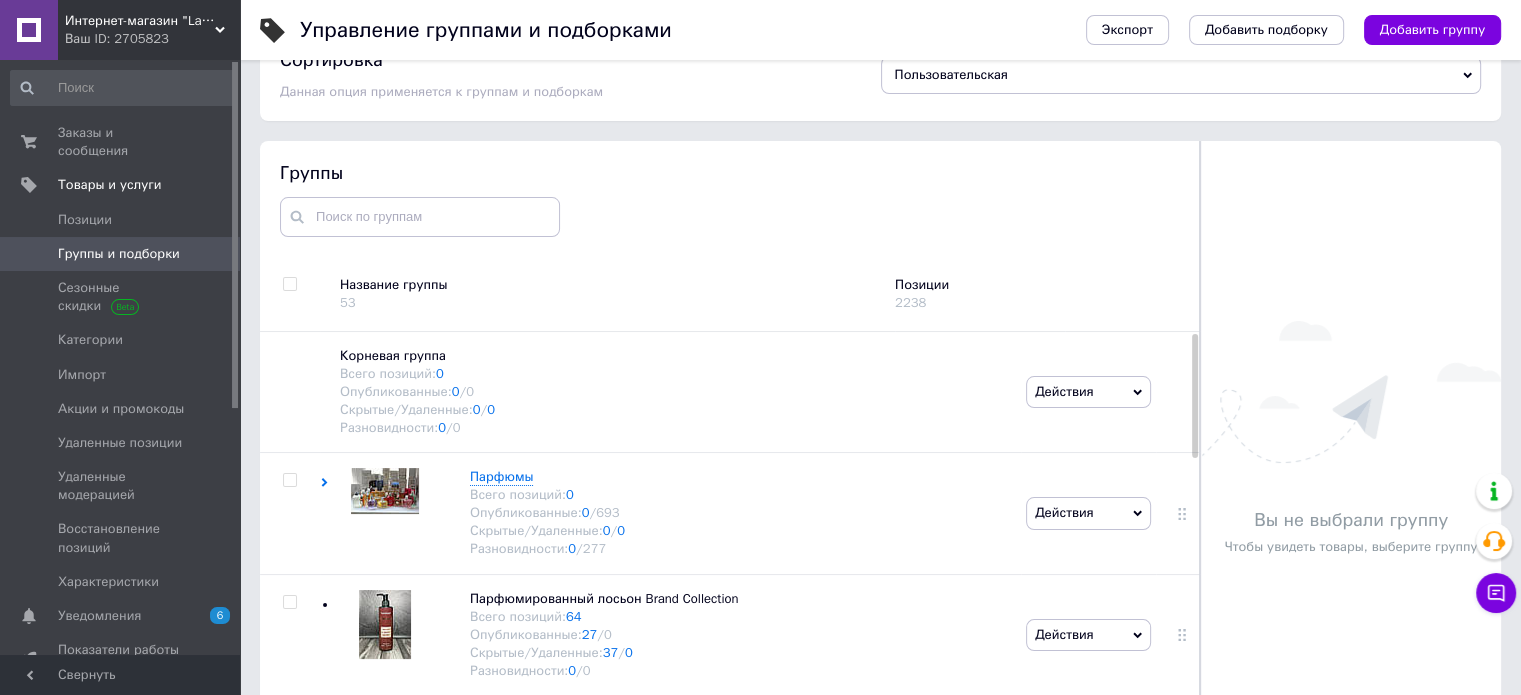 scroll, scrollTop: 100, scrollLeft: 0, axis: vertical 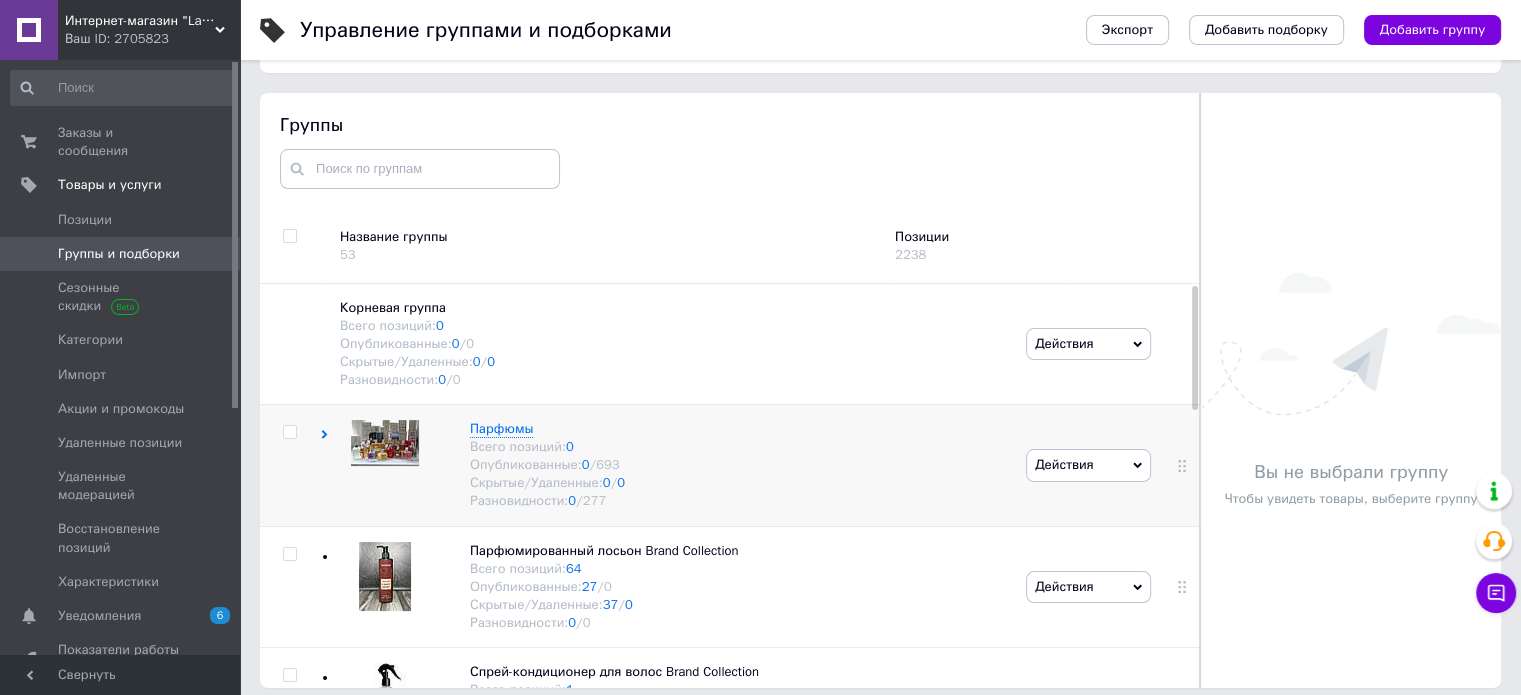 click at bounding box center [385, 443] 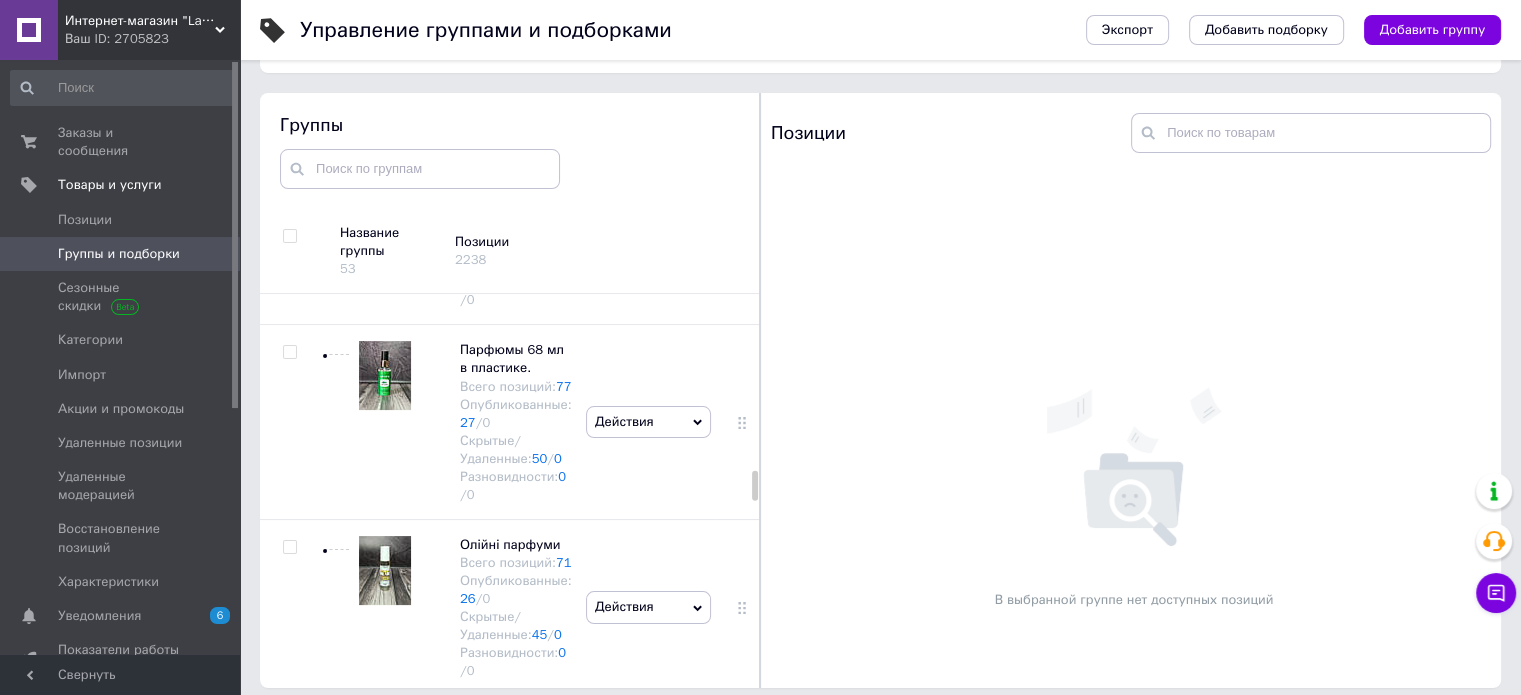 scroll, scrollTop: 2700, scrollLeft: 0, axis: vertical 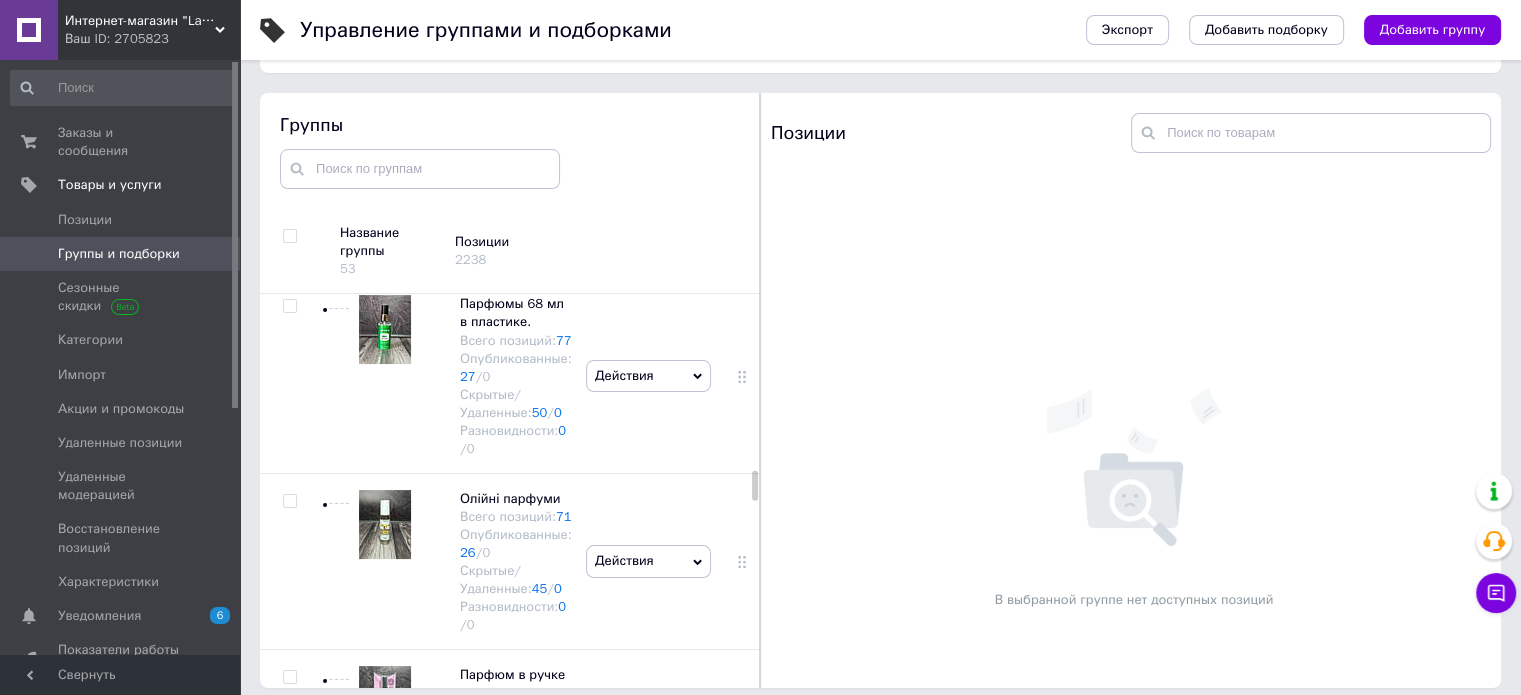 click at bounding box center [380, 376] 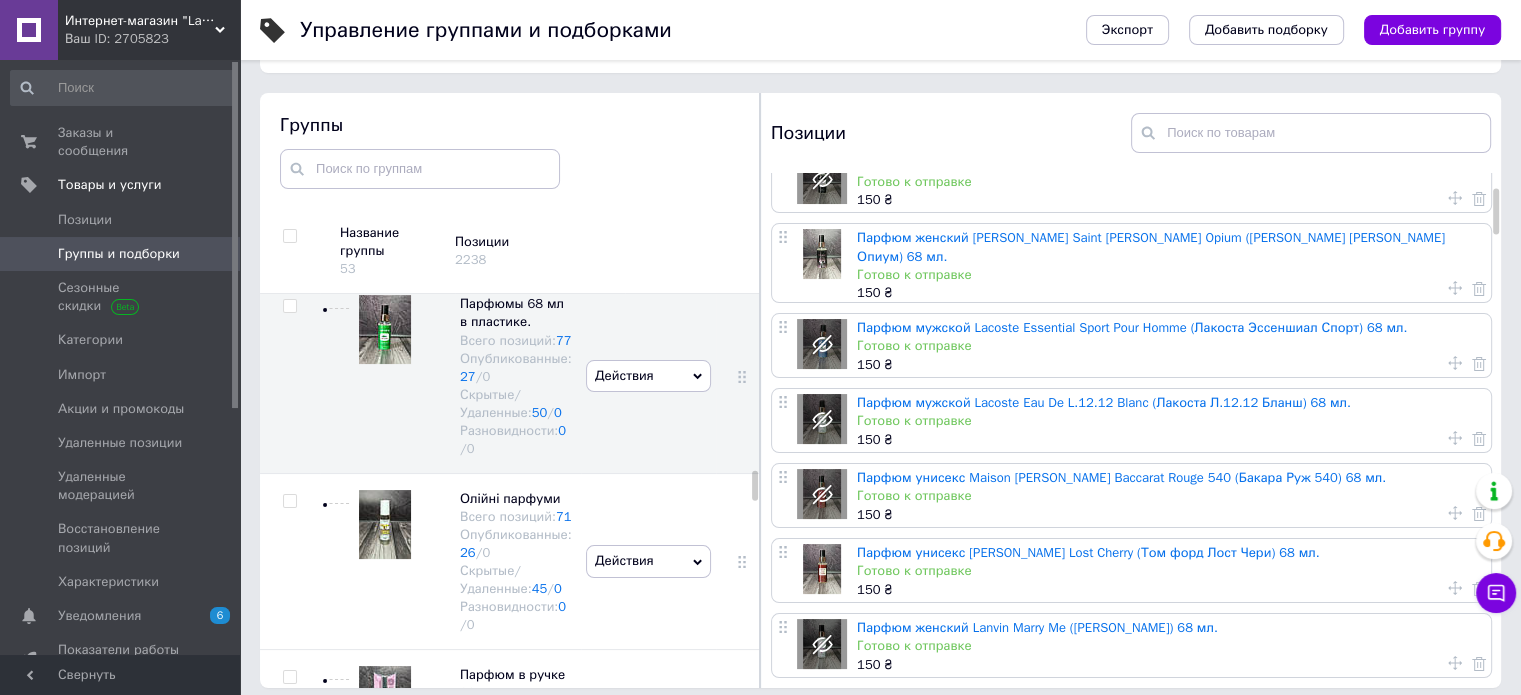 scroll, scrollTop: 200, scrollLeft: 0, axis: vertical 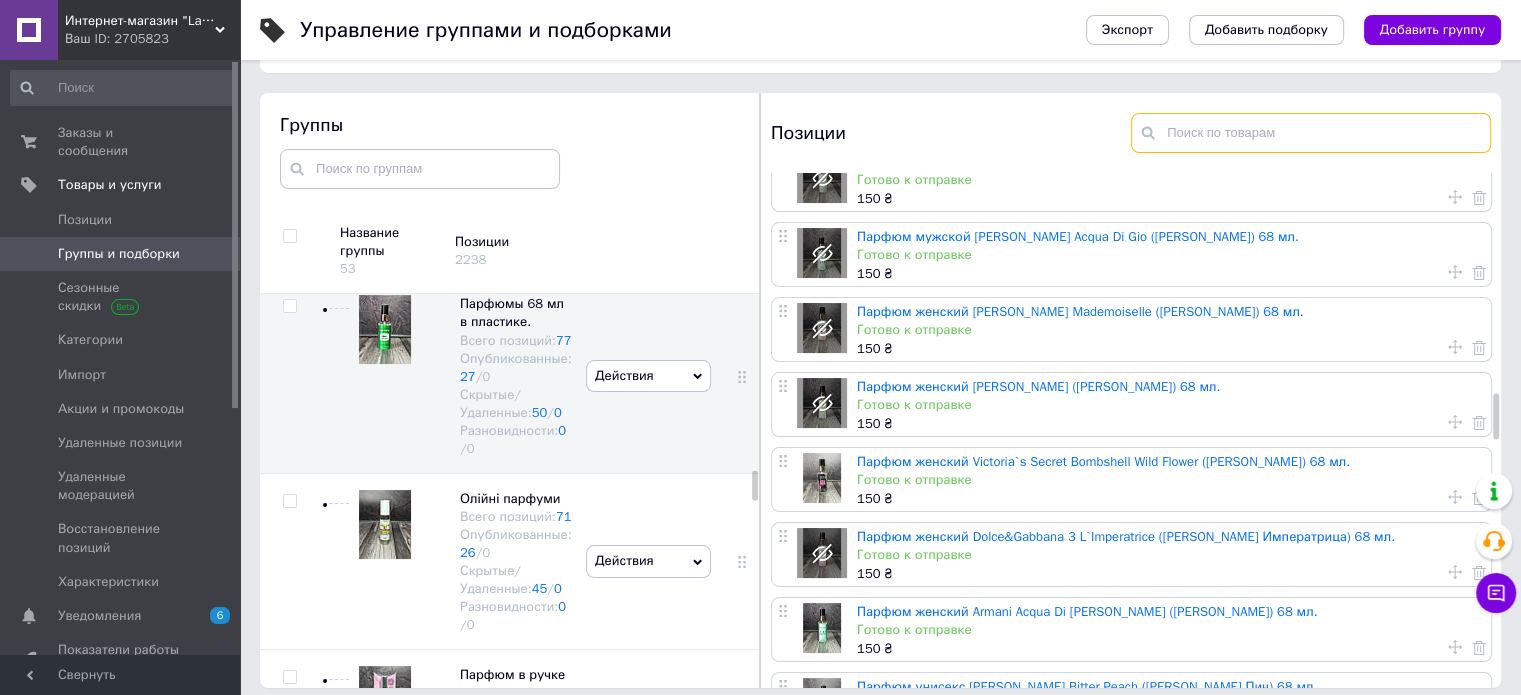 click at bounding box center (1311, 133) 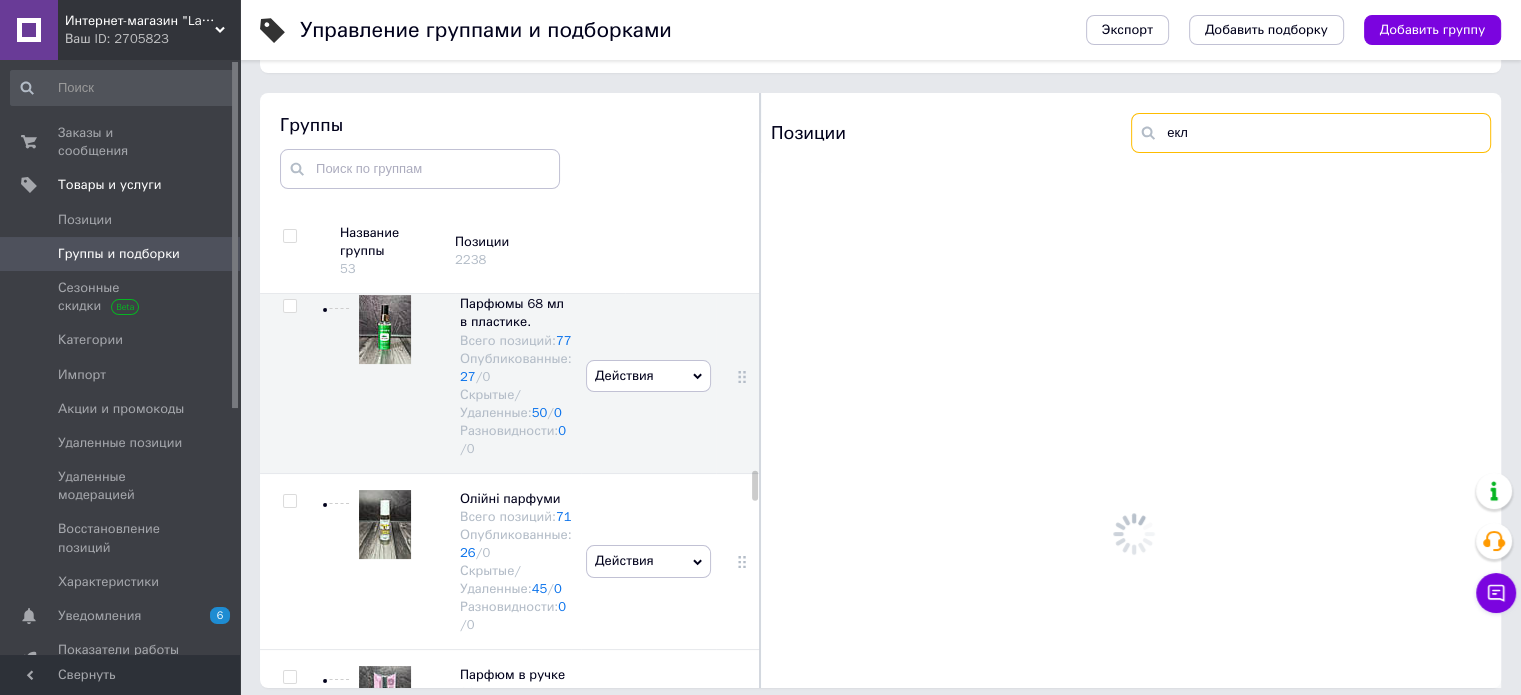 scroll, scrollTop: 0, scrollLeft: 0, axis: both 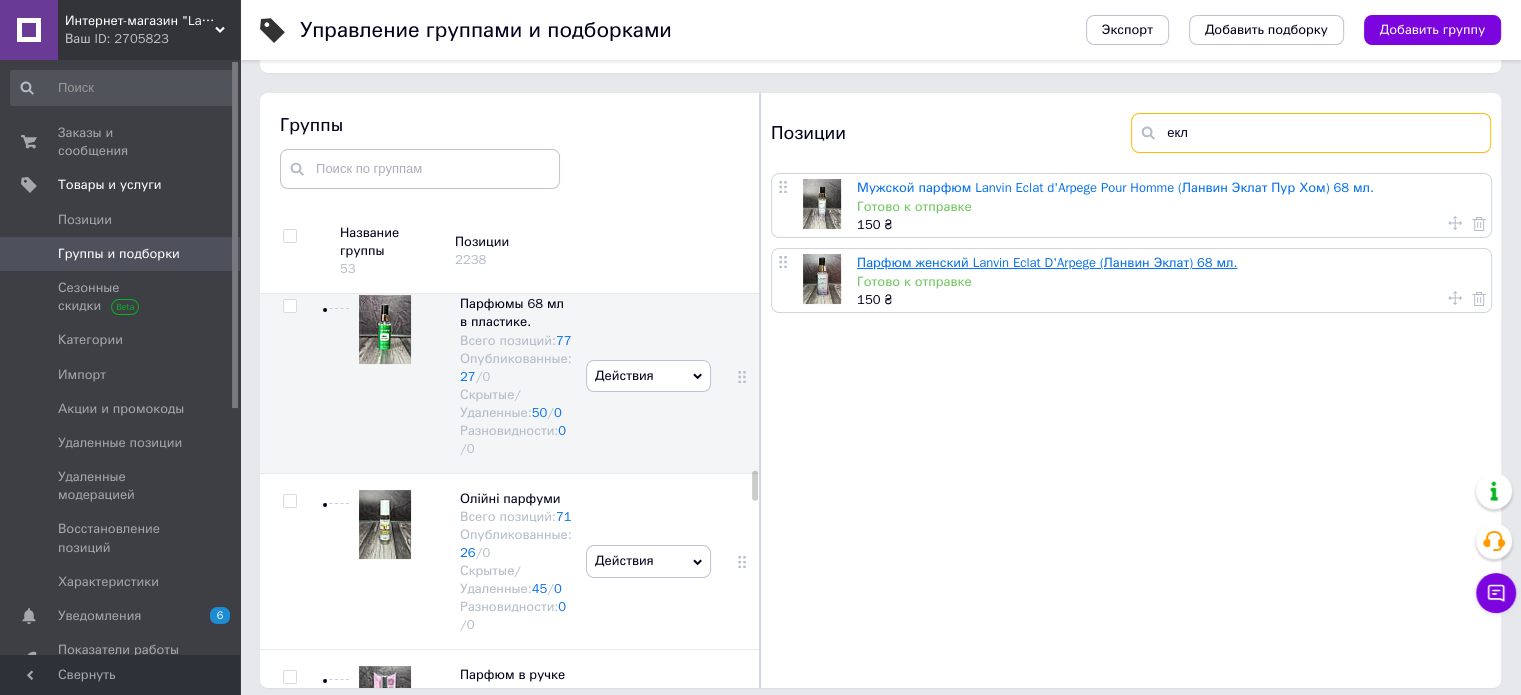 type on "екл" 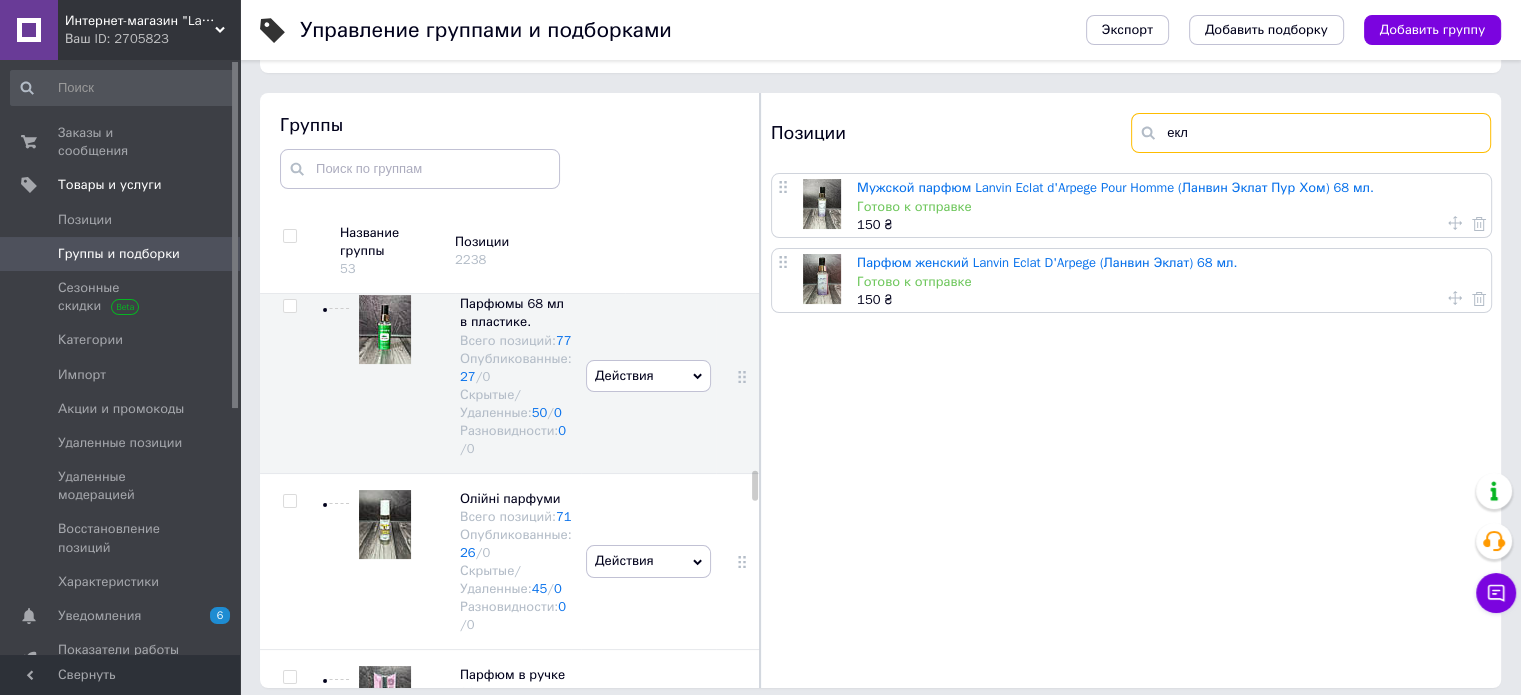 drag, startPoint x: 1237, startPoint y: 133, endPoint x: 1137, endPoint y: 129, distance: 100.07997 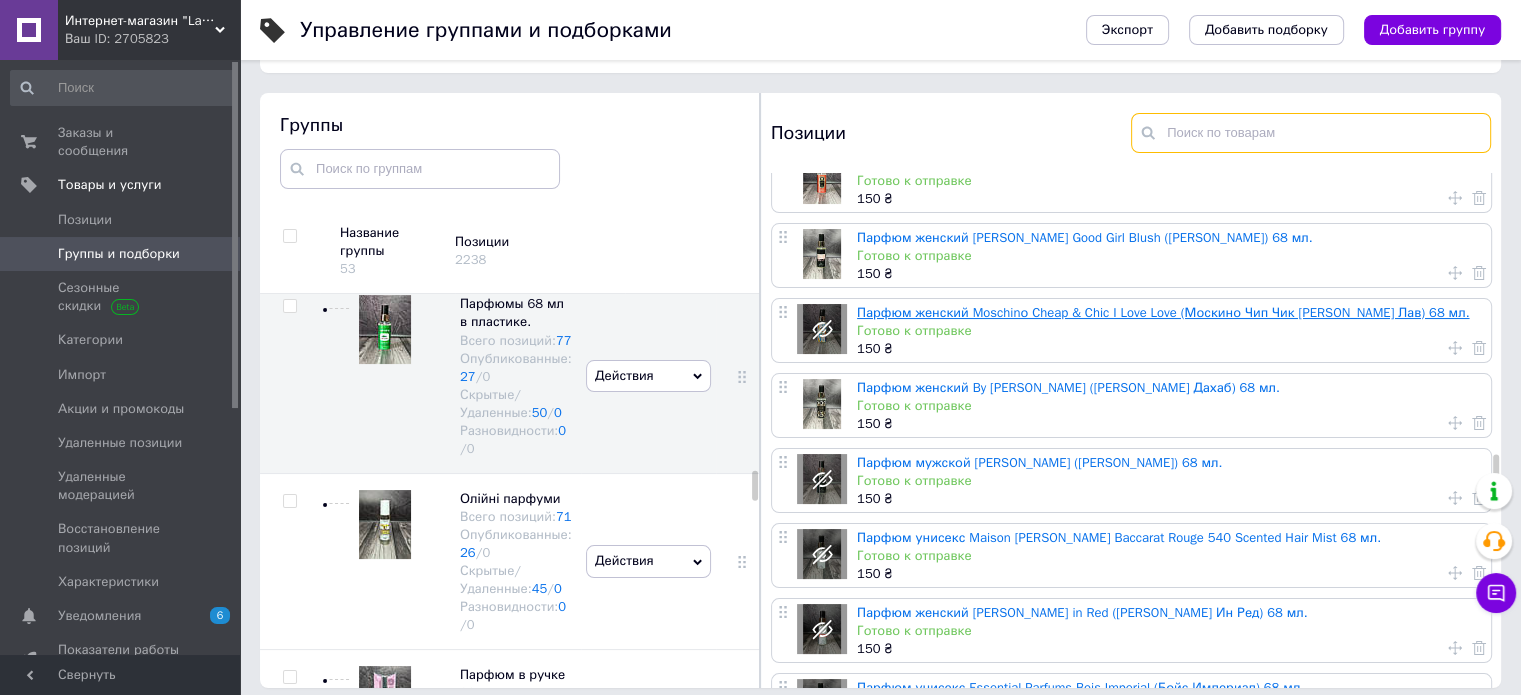 scroll, scrollTop: 3200, scrollLeft: 0, axis: vertical 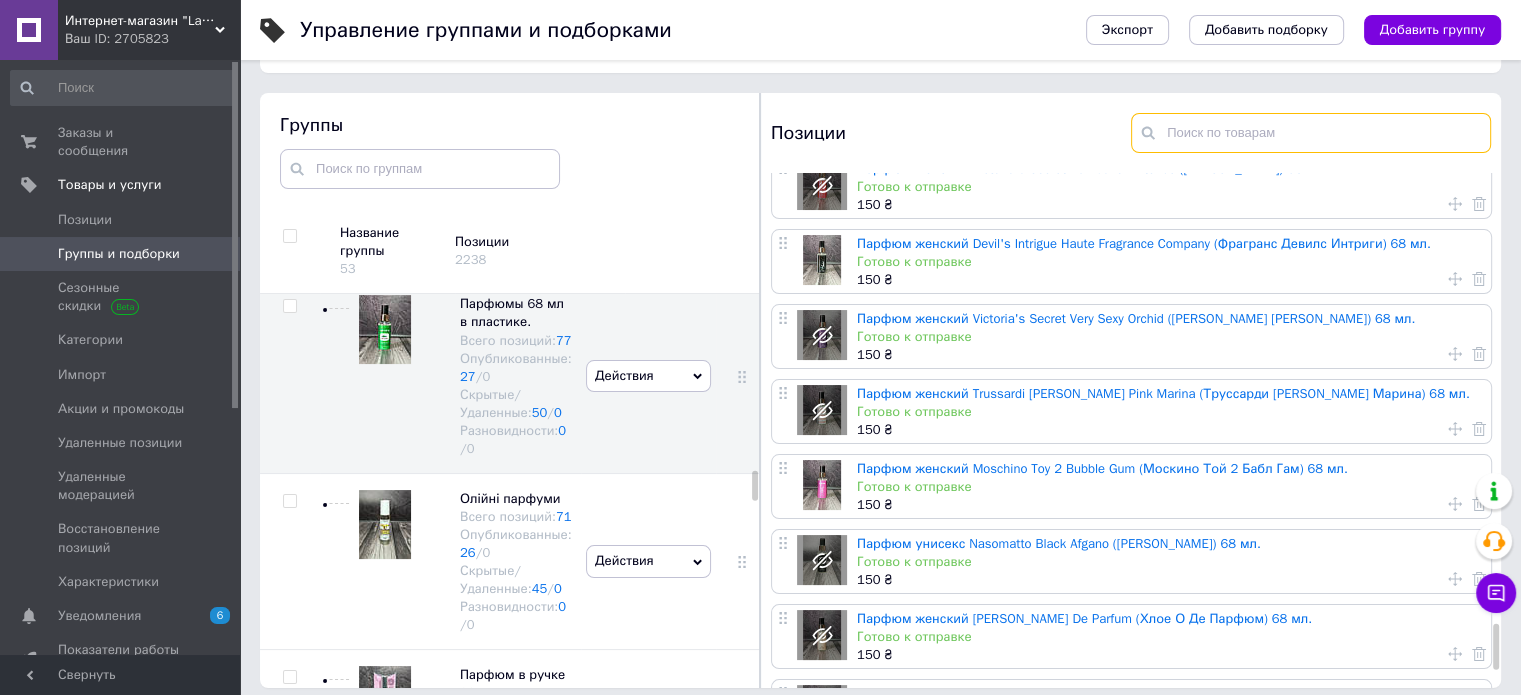click at bounding box center [1311, 133] 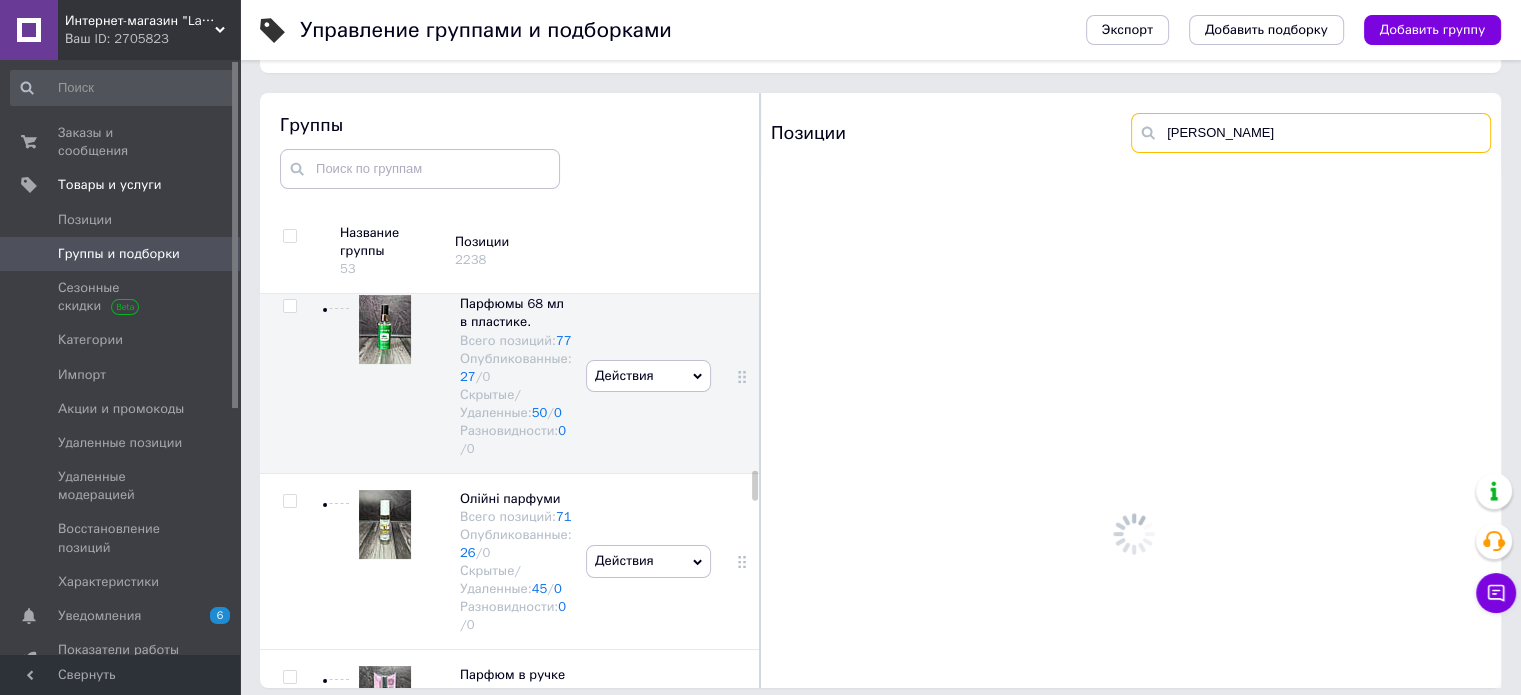 scroll, scrollTop: 0, scrollLeft: 0, axis: both 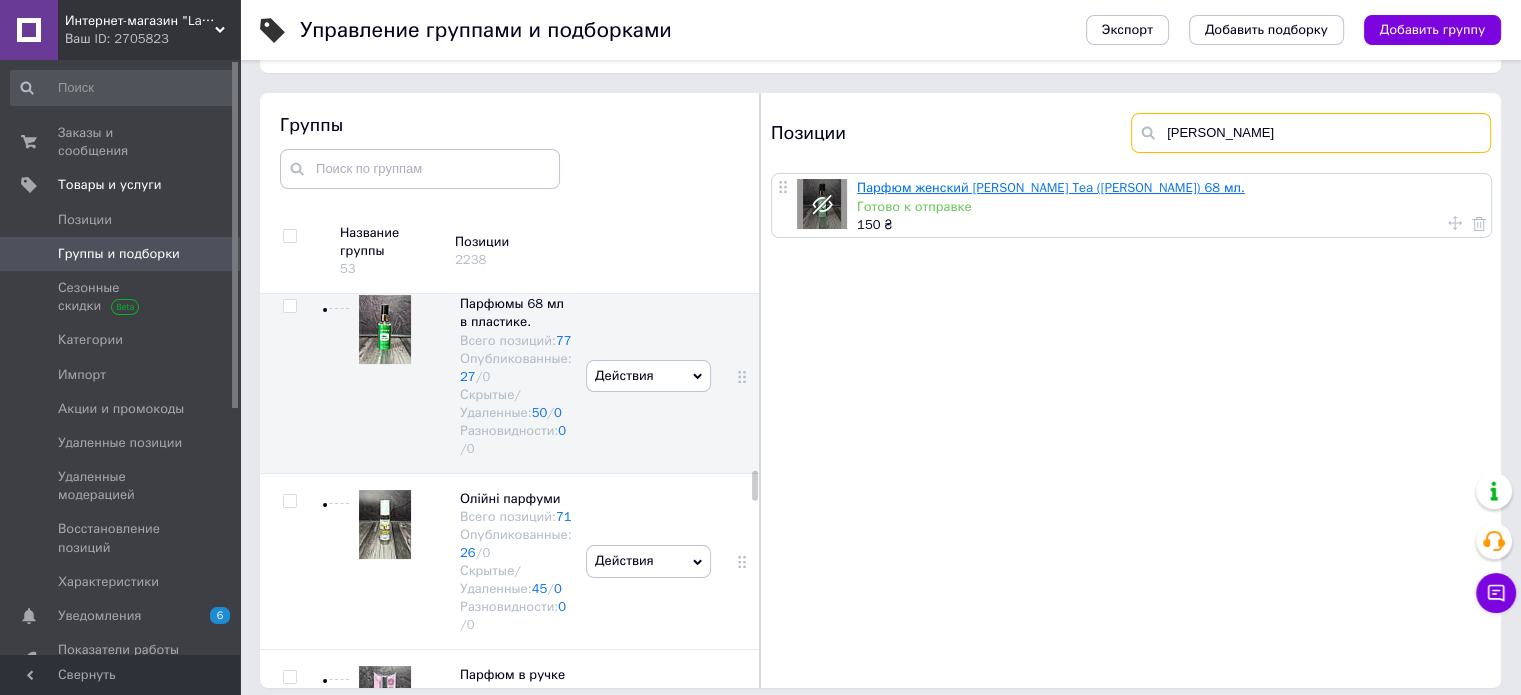 type on "[PERSON_NAME]" 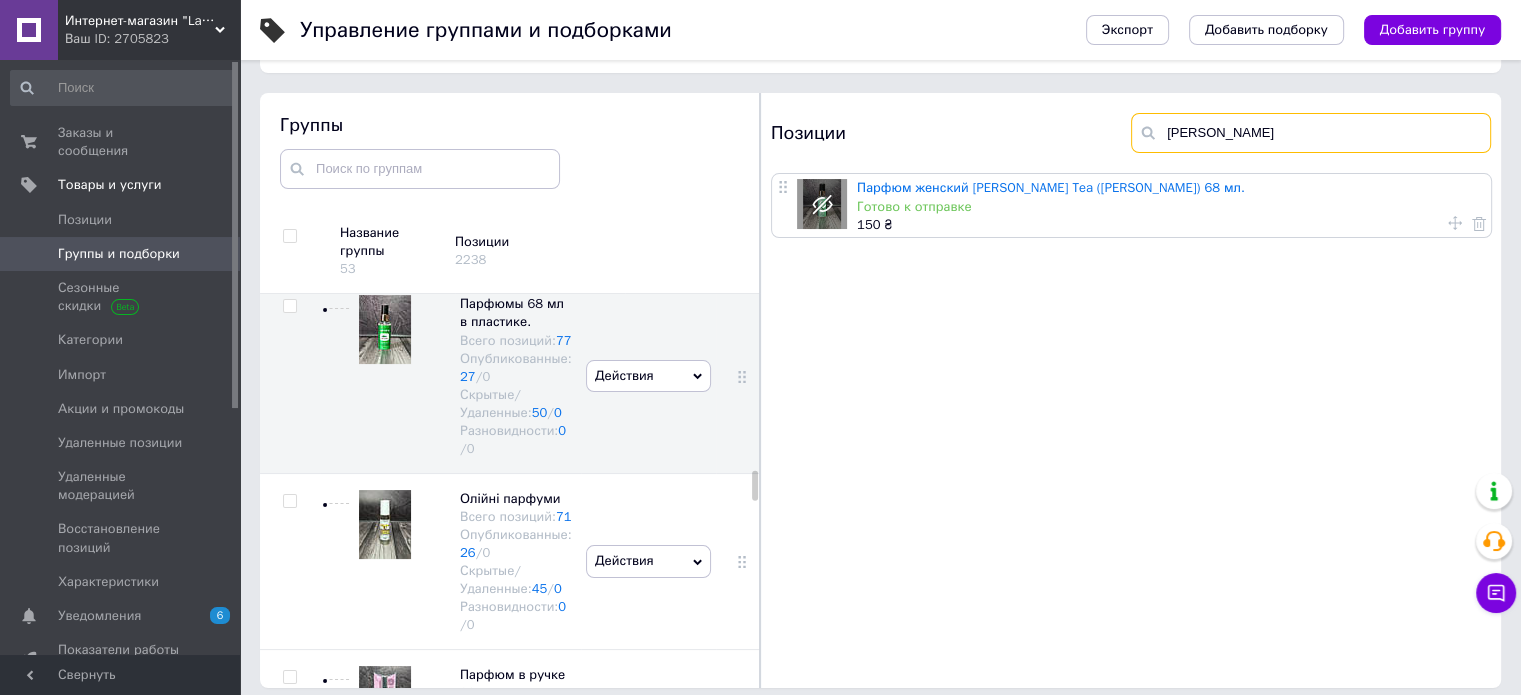 drag, startPoint x: 1212, startPoint y: 139, endPoint x: 1104, endPoint y: 129, distance: 108.461975 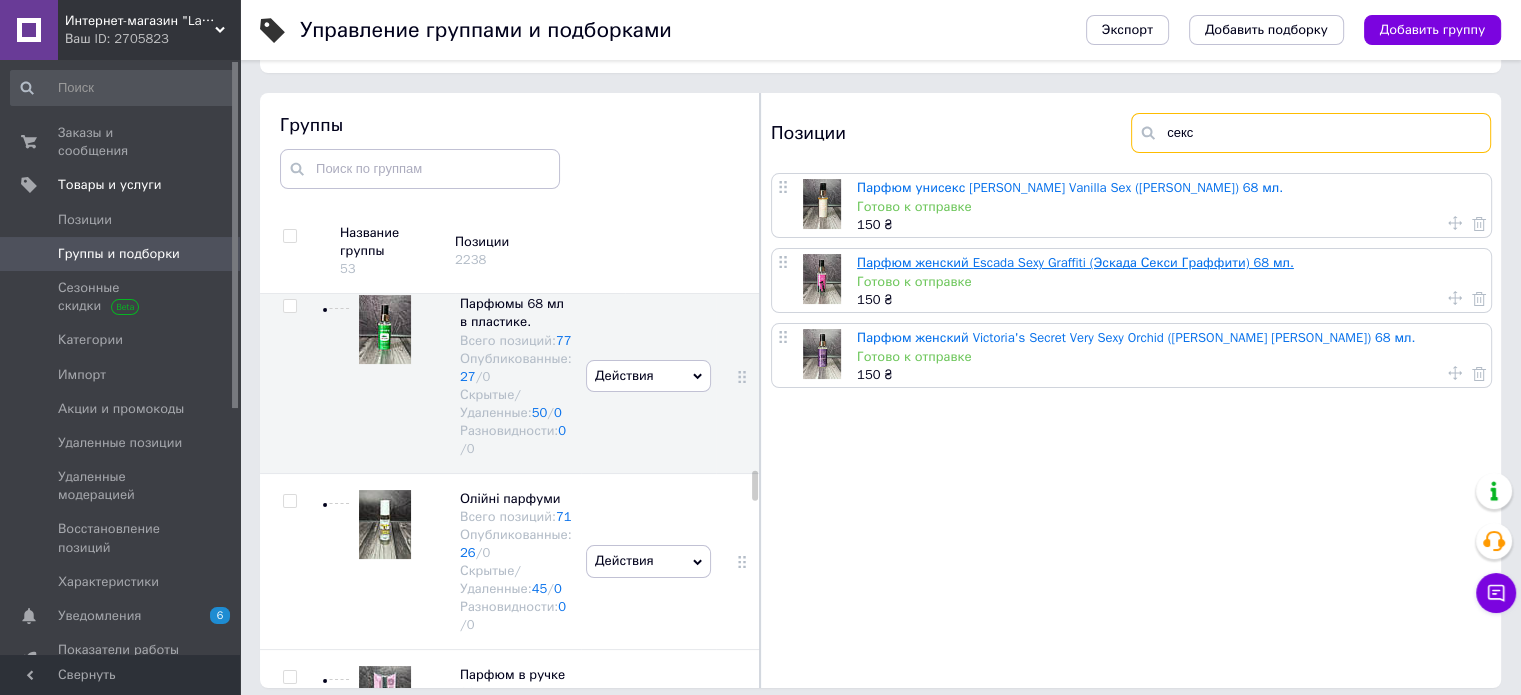 type on "секс" 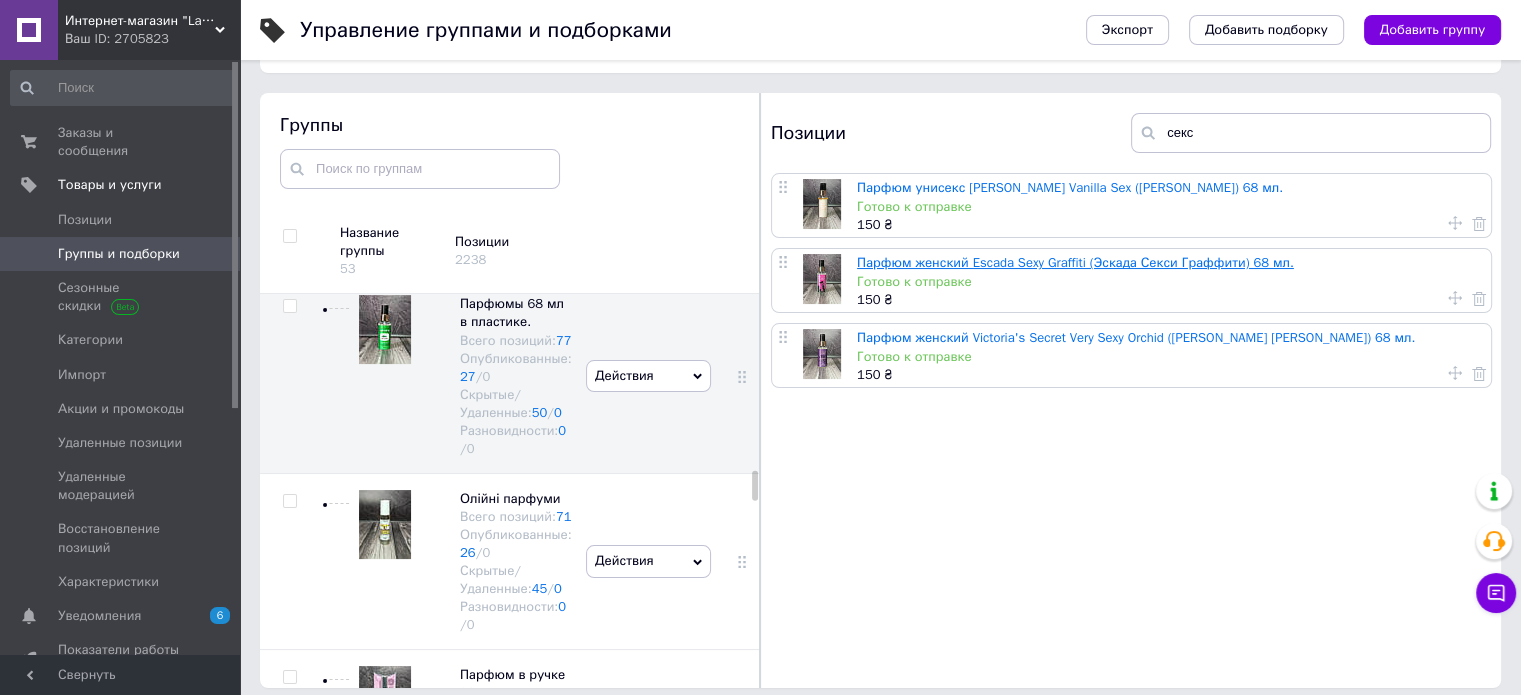 click on "Парфюм женский Escada Sexy Graffiti (Эскада Секси Граффити) 68 мл." at bounding box center (1075, 262) 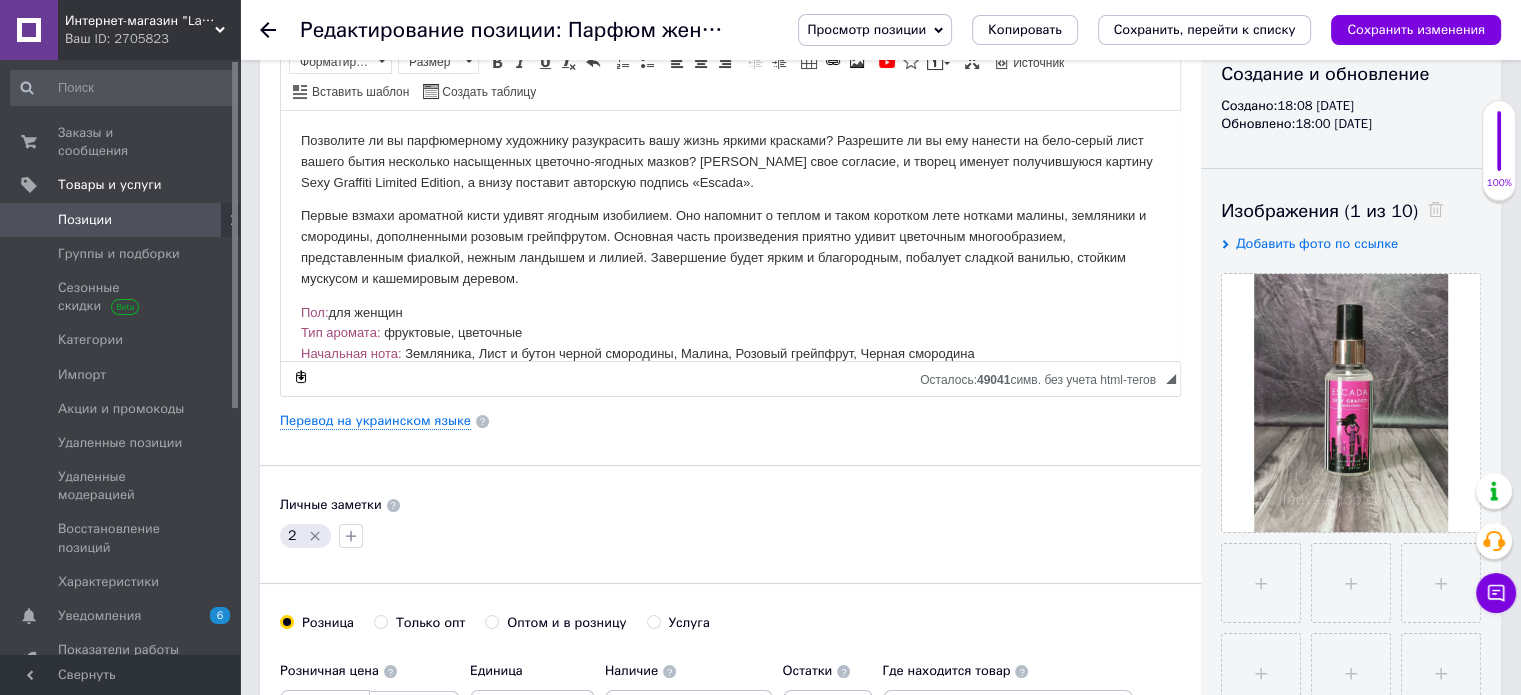 scroll, scrollTop: 400, scrollLeft: 0, axis: vertical 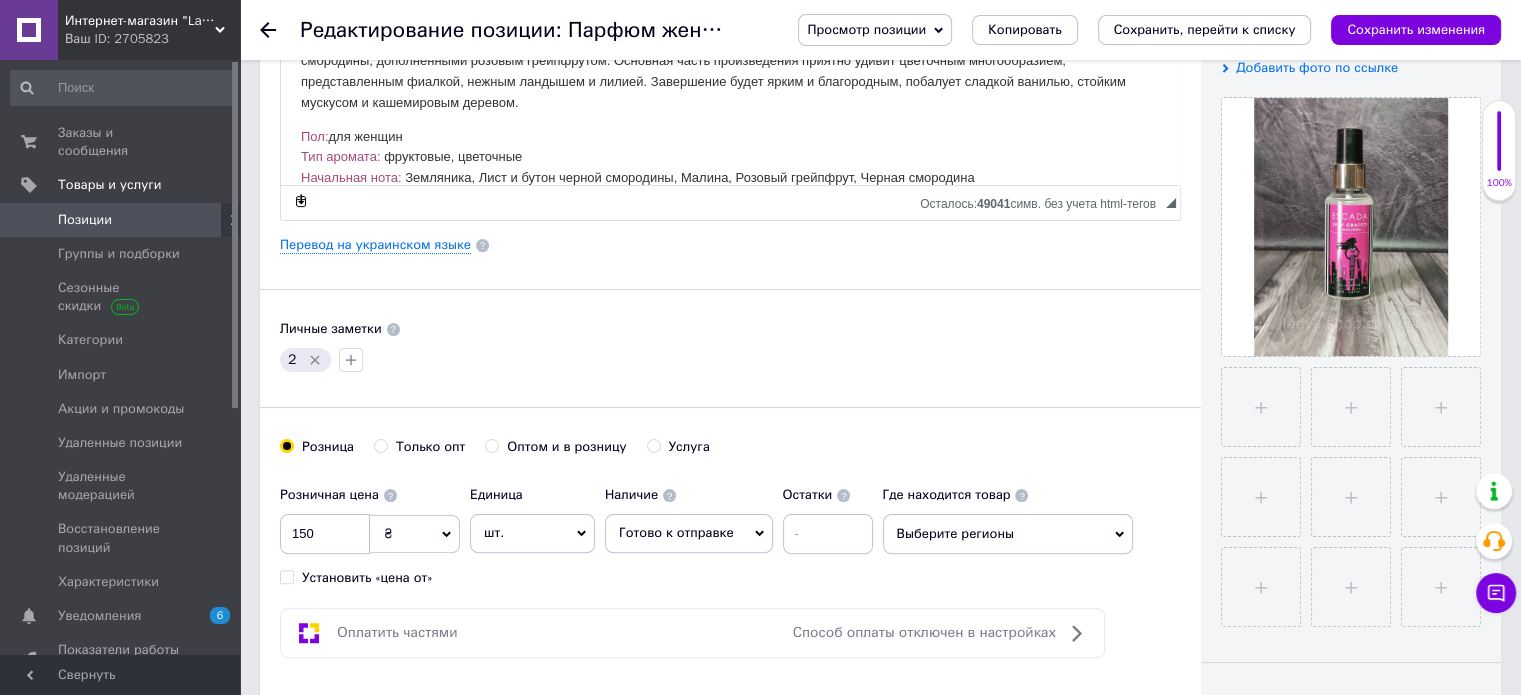 click 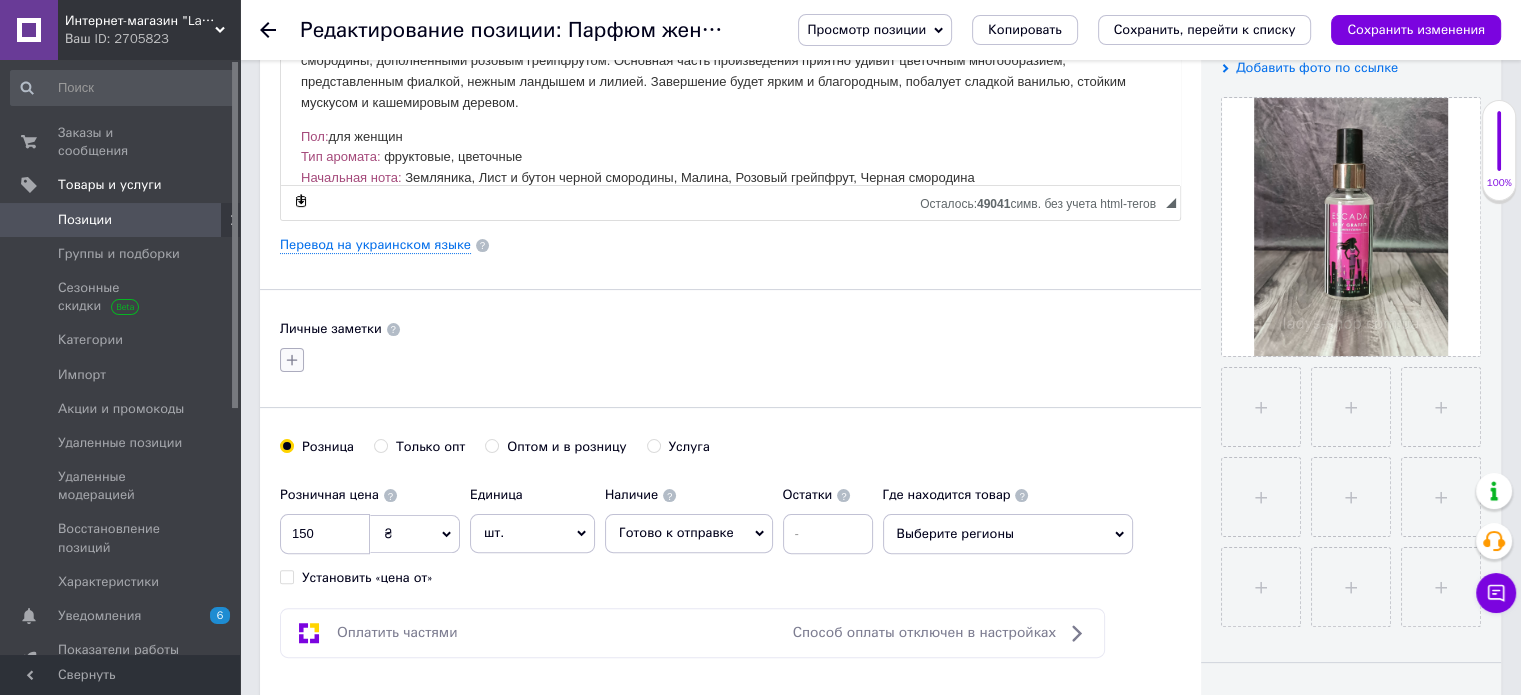 click 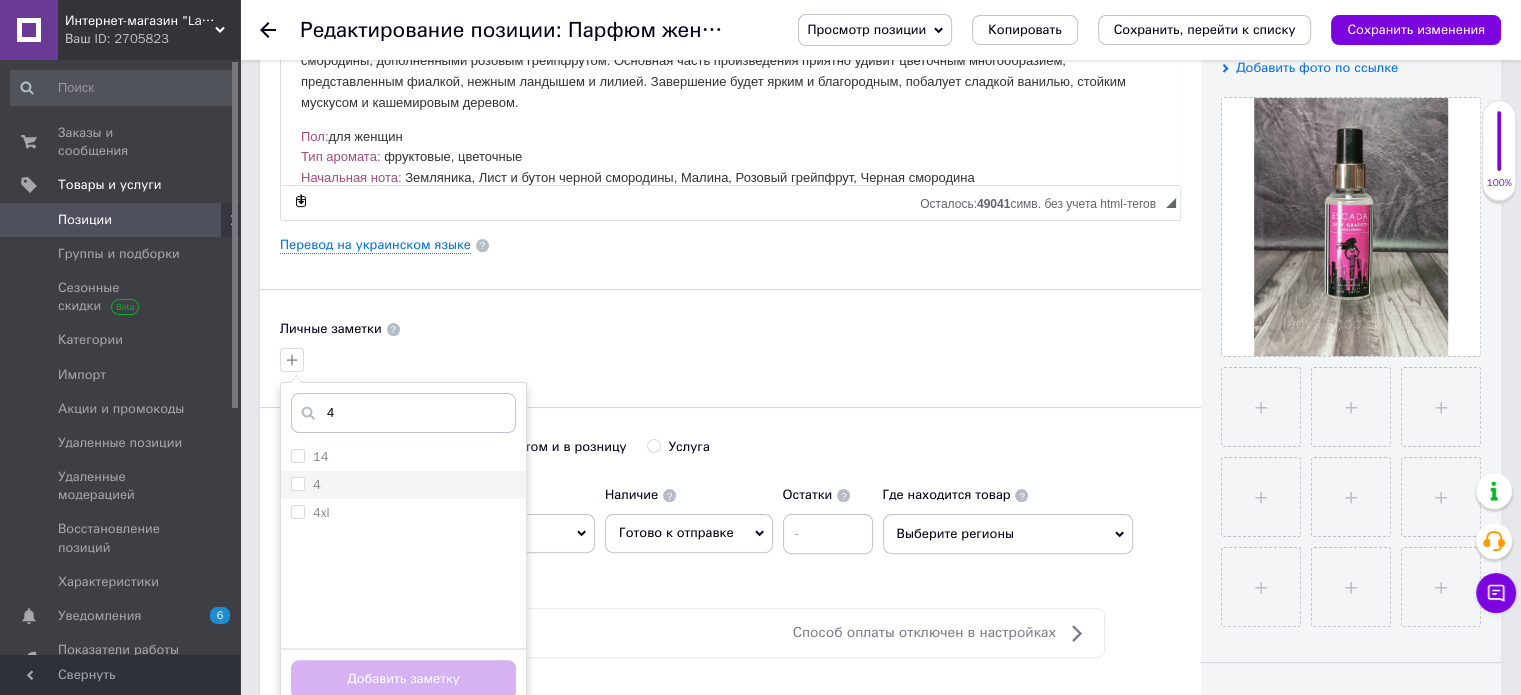 type on "4" 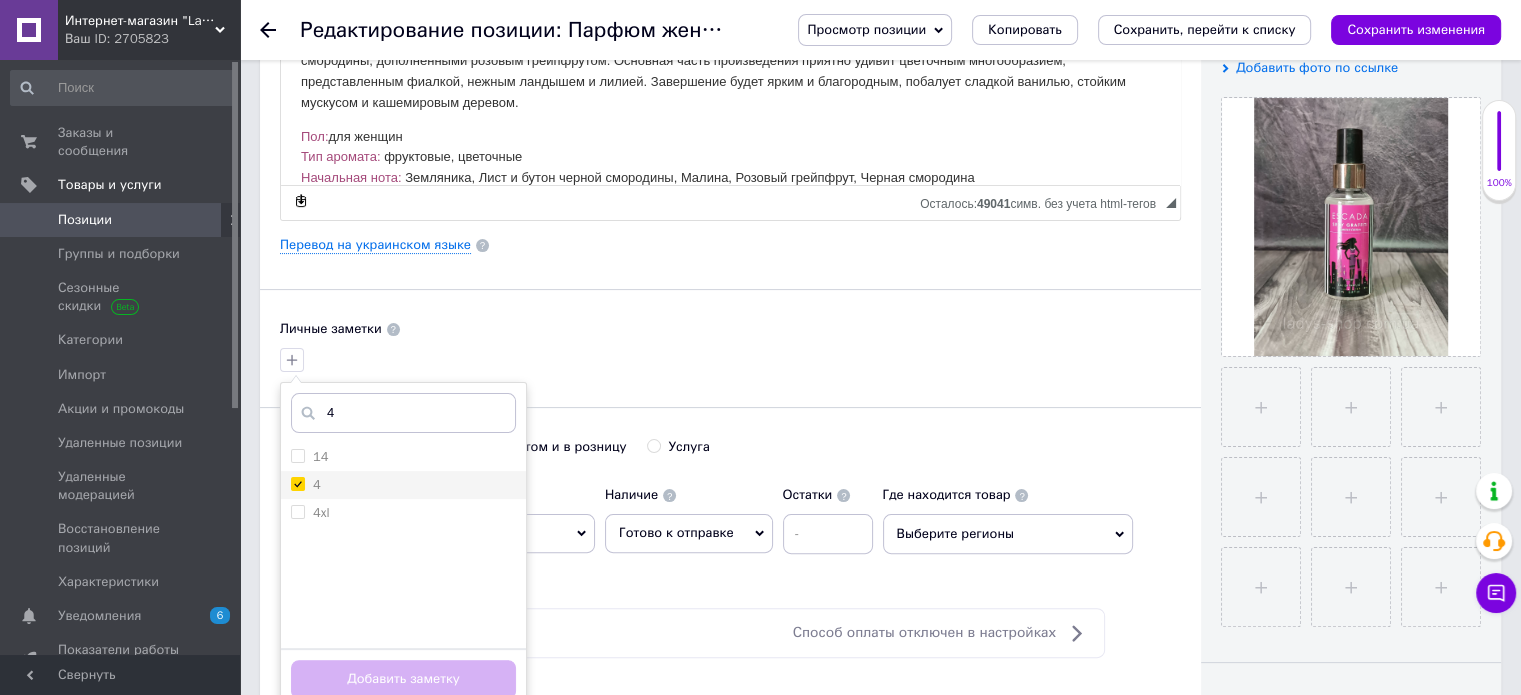 checkbox on "true" 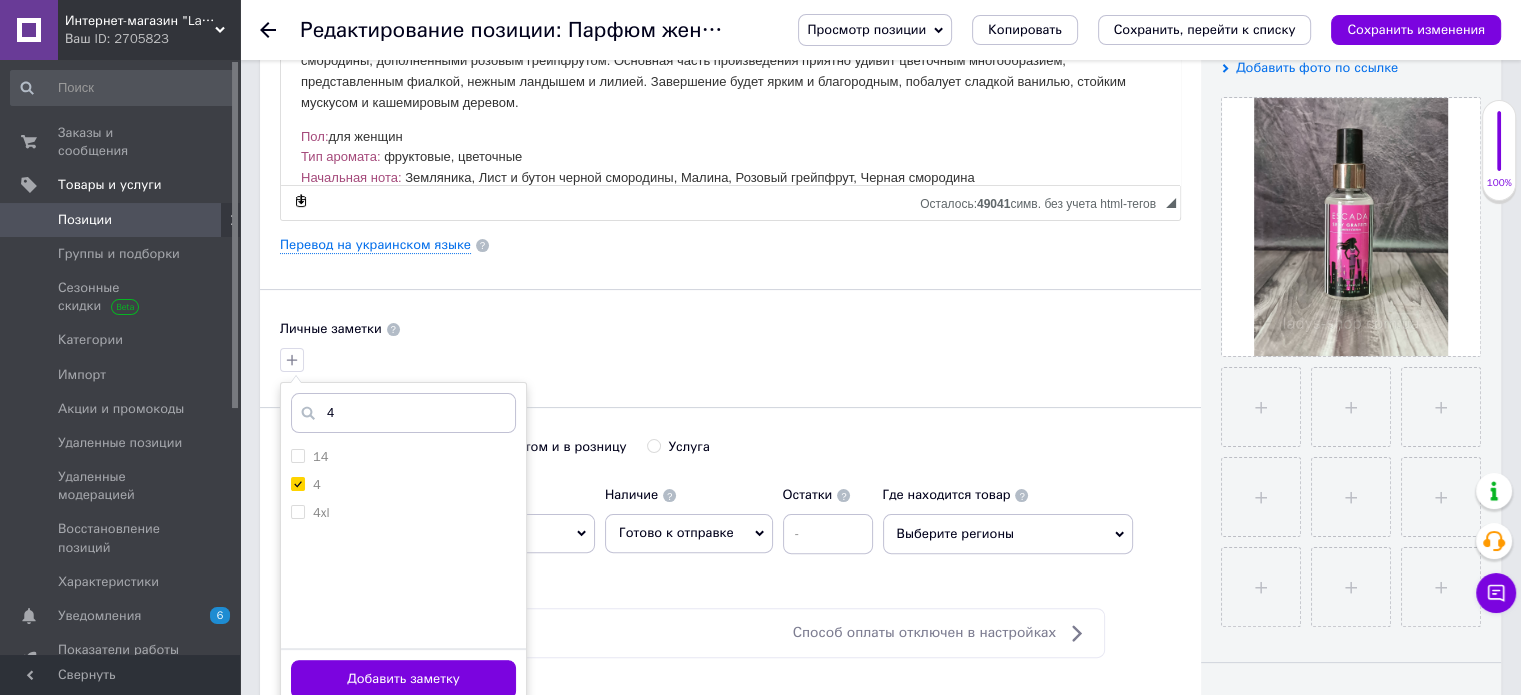click on "Добавить заметку" at bounding box center (403, 679) 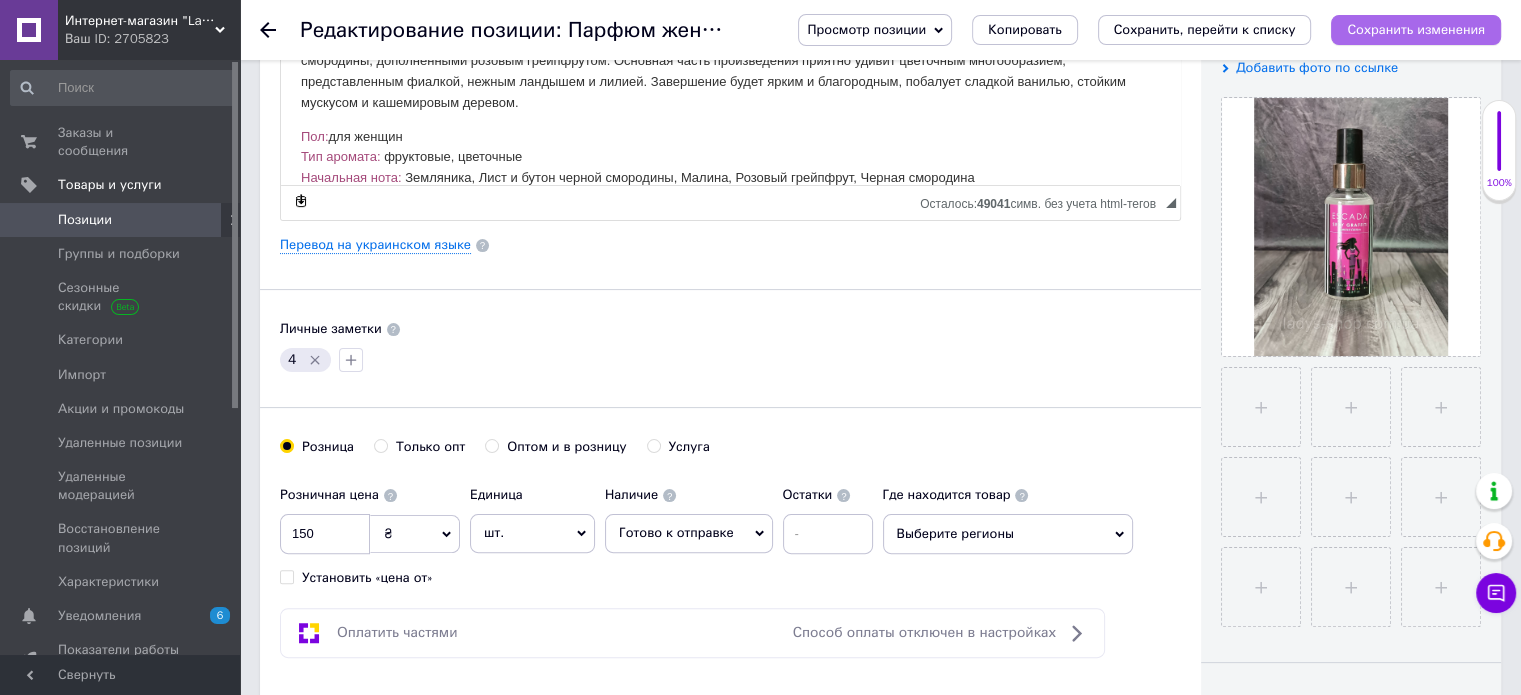 click on "Сохранить изменения" at bounding box center [1416, 29] 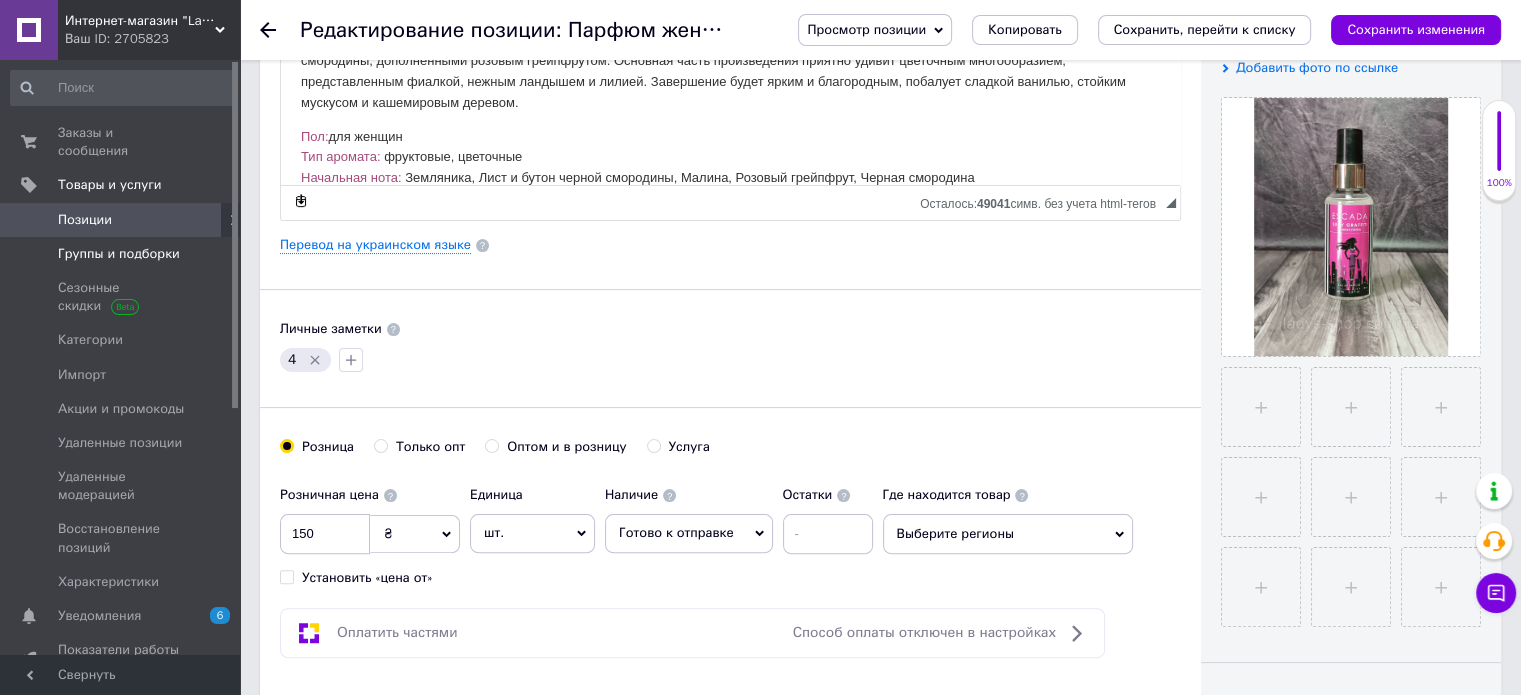 click on "Группы и подборки" at bounding box center (119, 254) 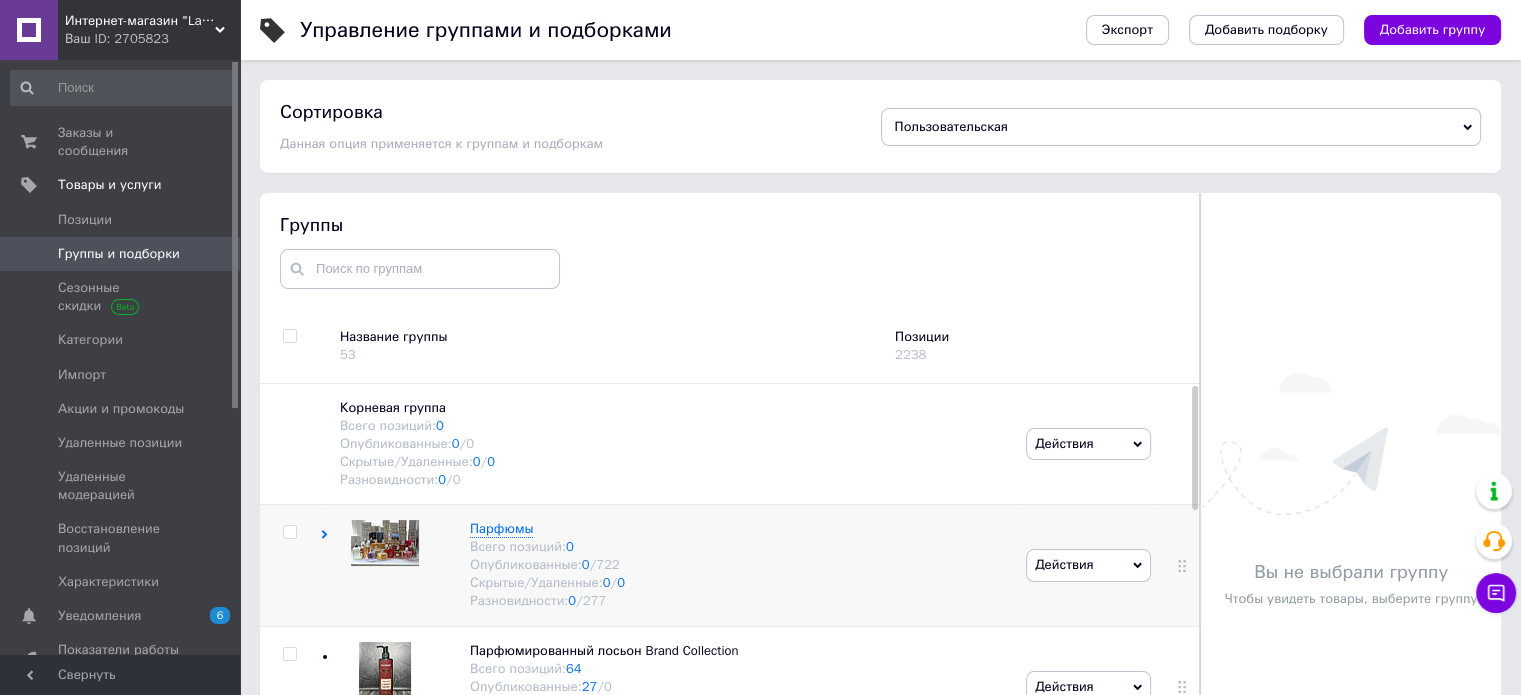 scroll, scrollTop: 73, scrollLeft: 0, axis: vertical 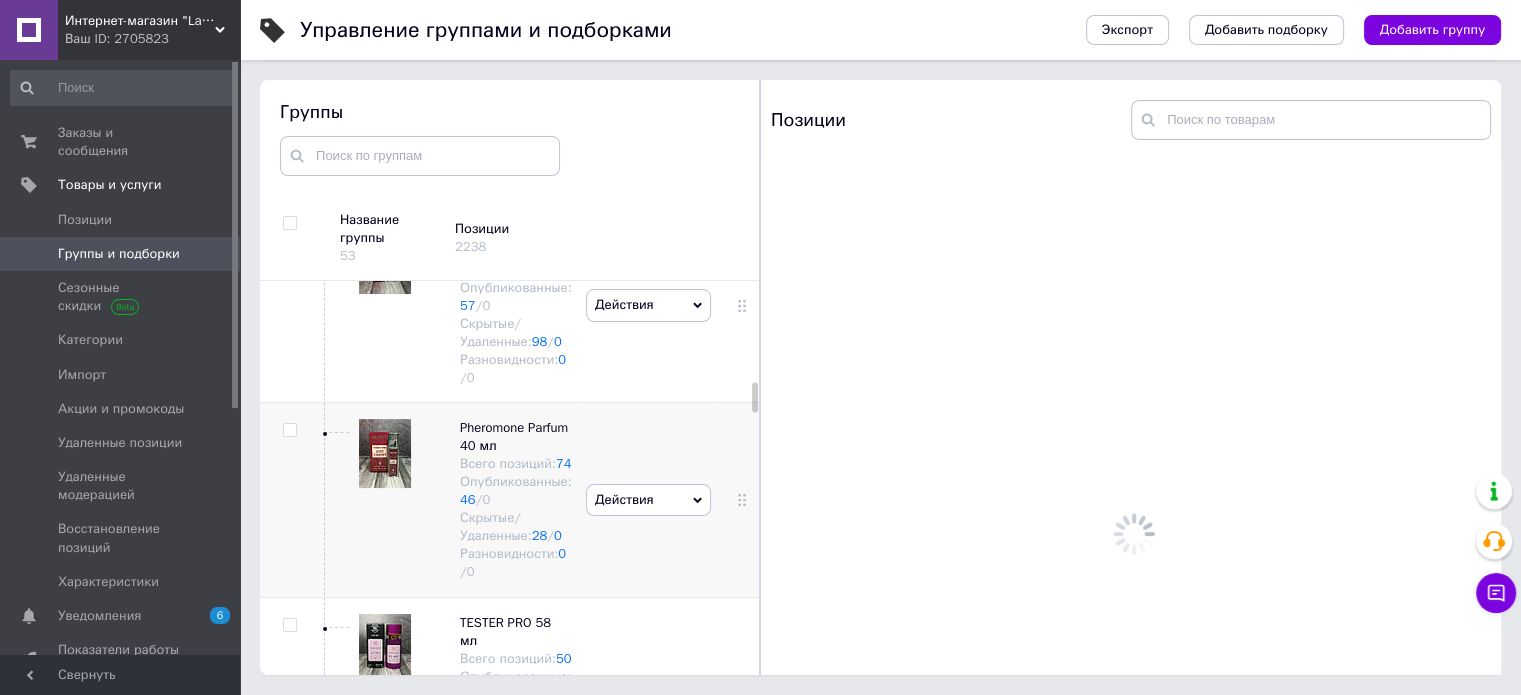 click at bounding box center [385, 453] 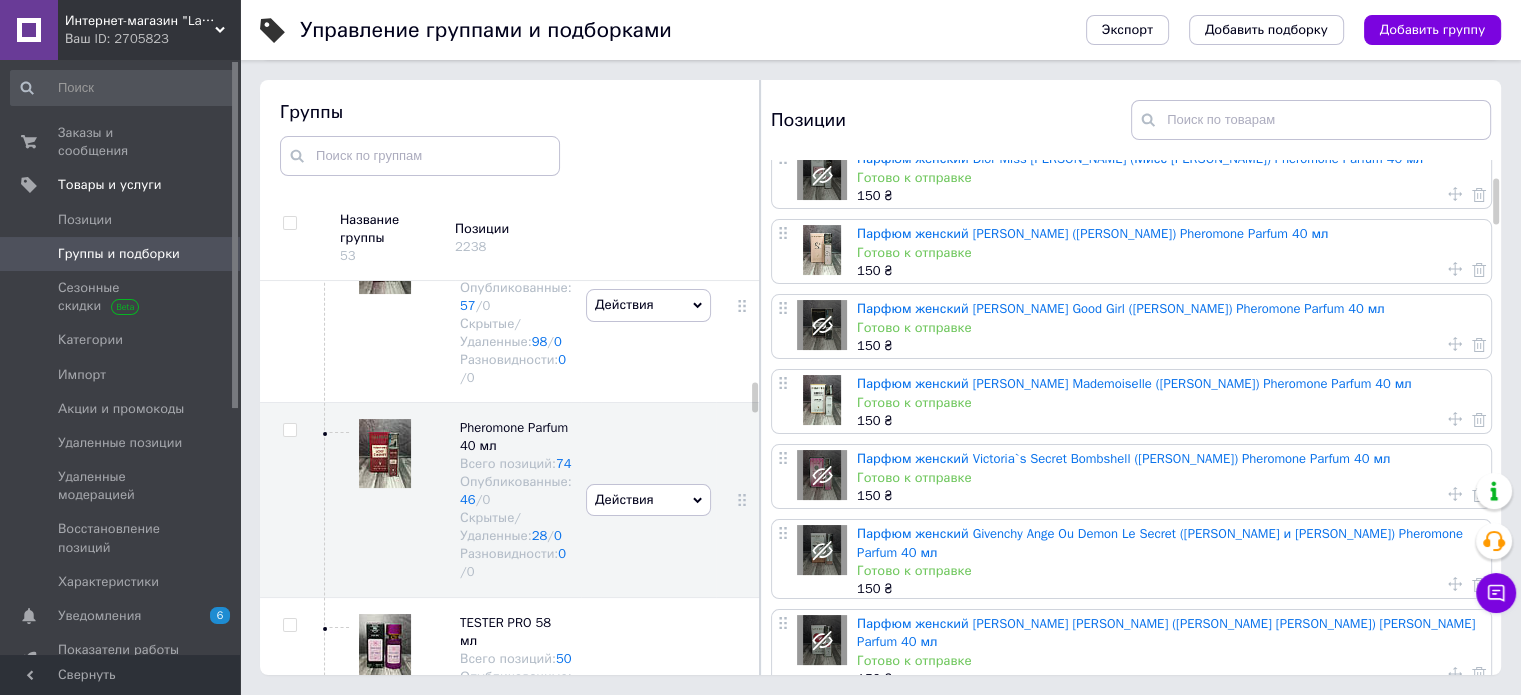 scroll, scrollTop: 200, scrollLeft: 0, axis: vertical 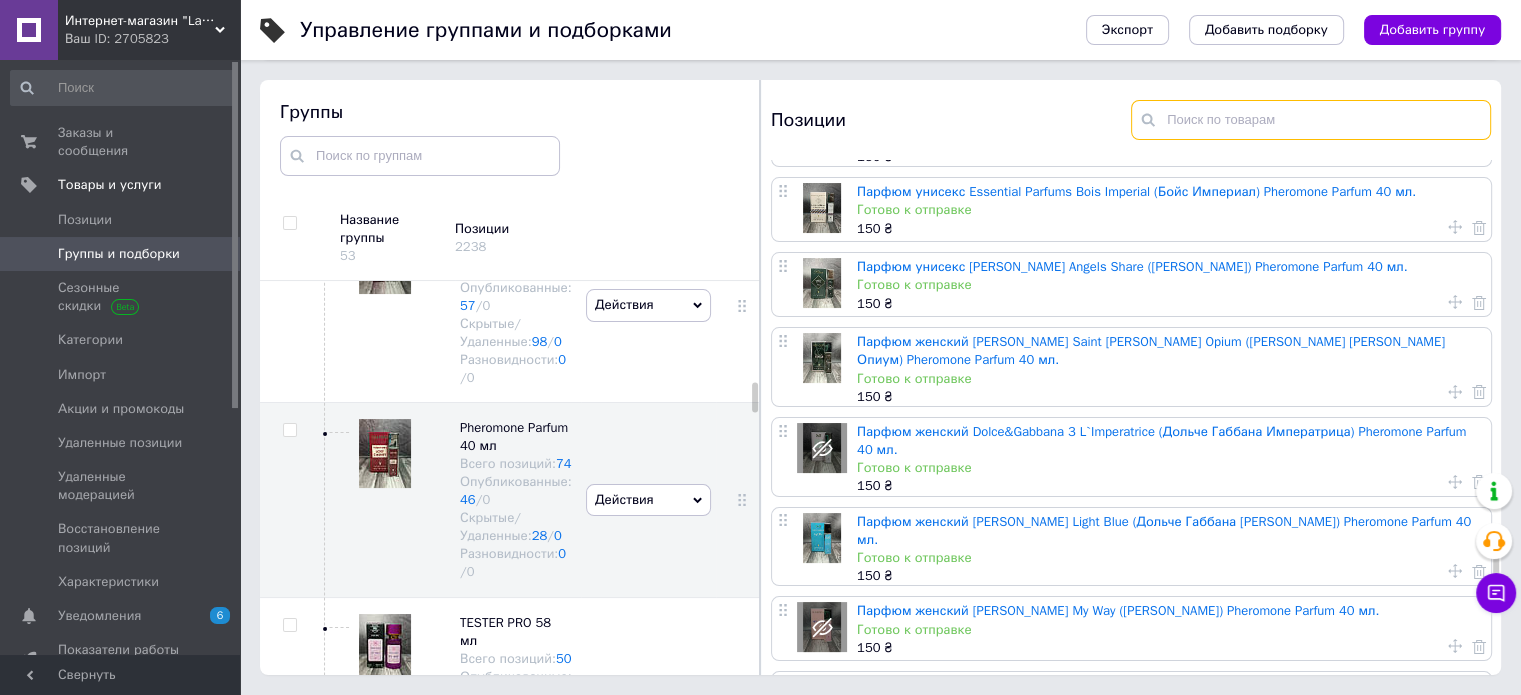 click at bounding box center [1311, 120] 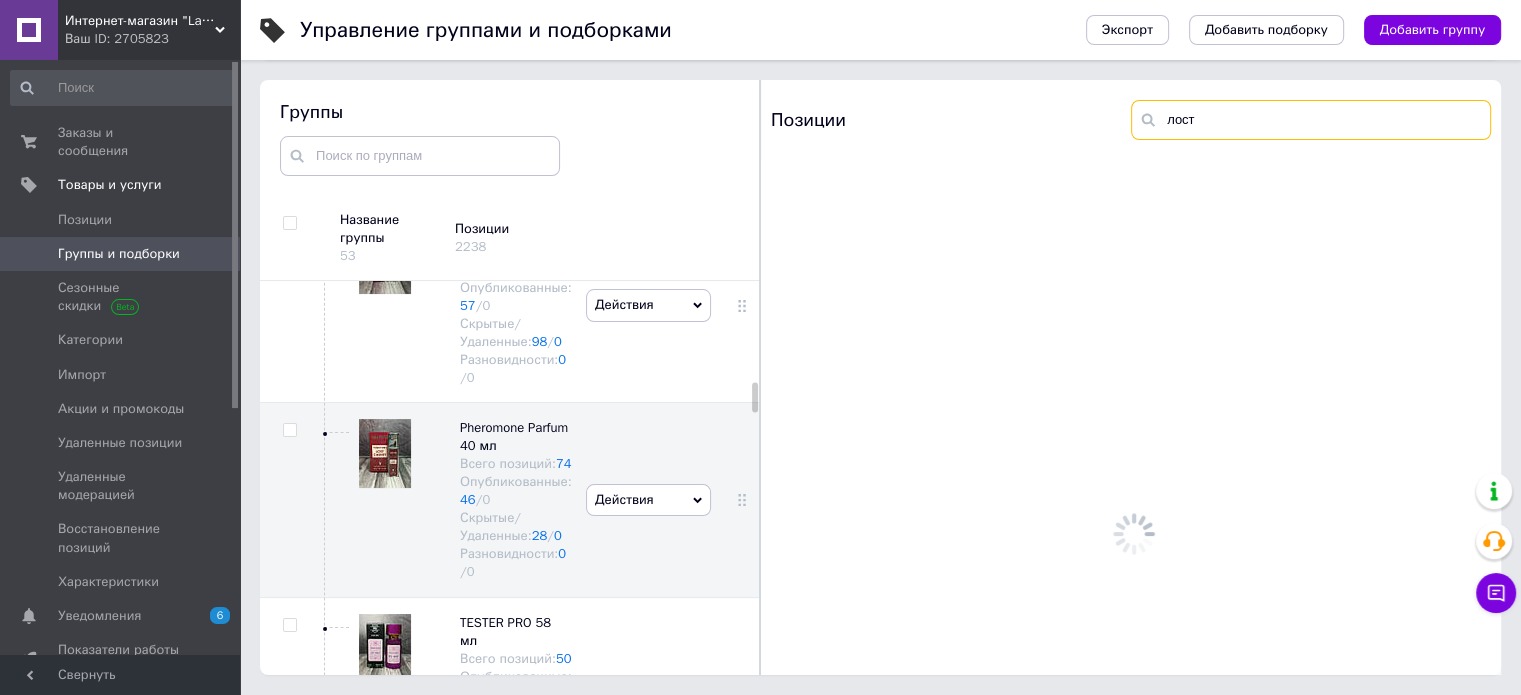 scroll, scrollTop: 0, scrollLeft: 0, axis: both 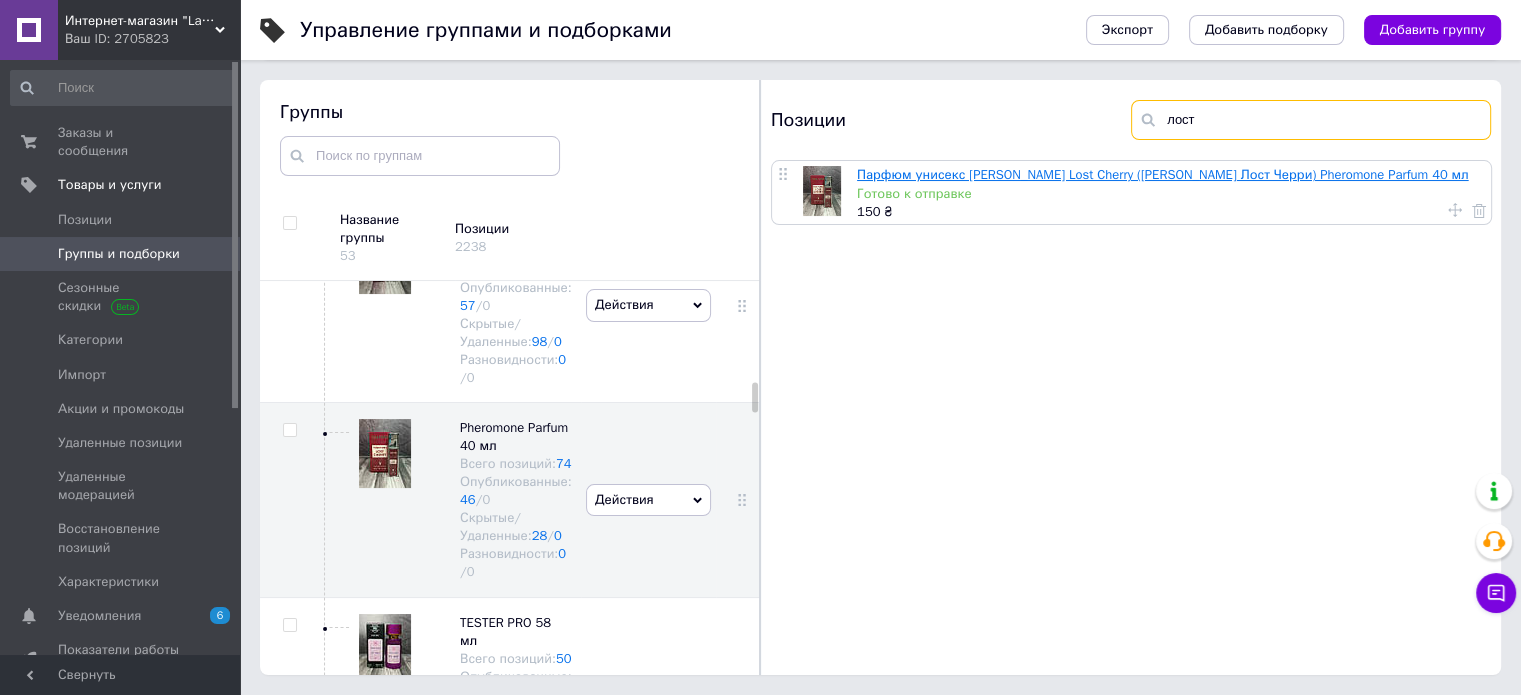 type on "лост" 